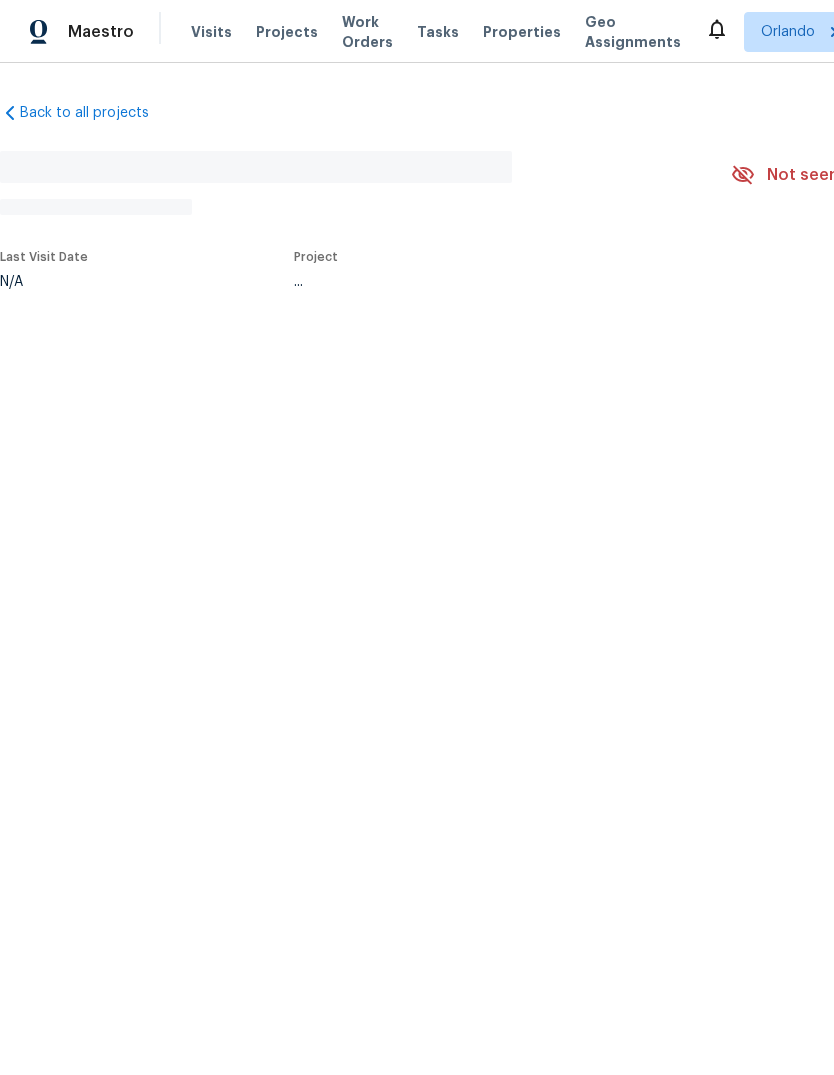 scroll, scrollTop: 0, scrollLeft: 0, axis: both 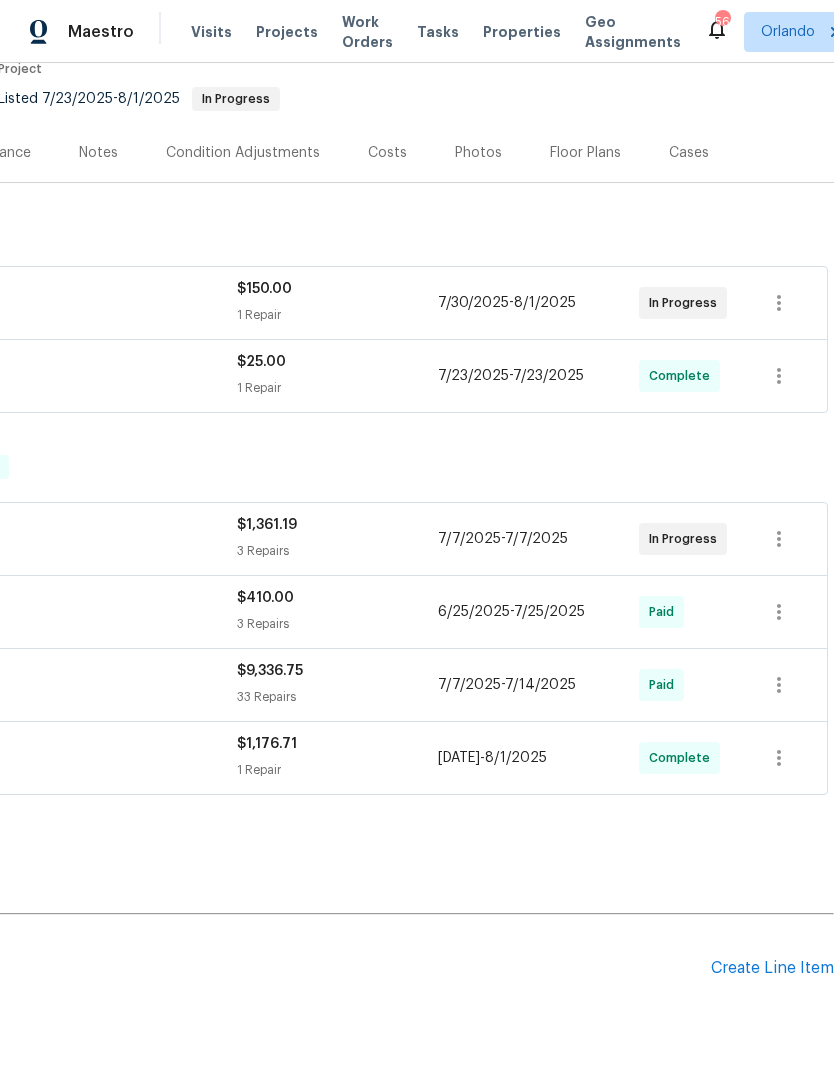 click on "Create Line Item" at bounding box center (772, 968) 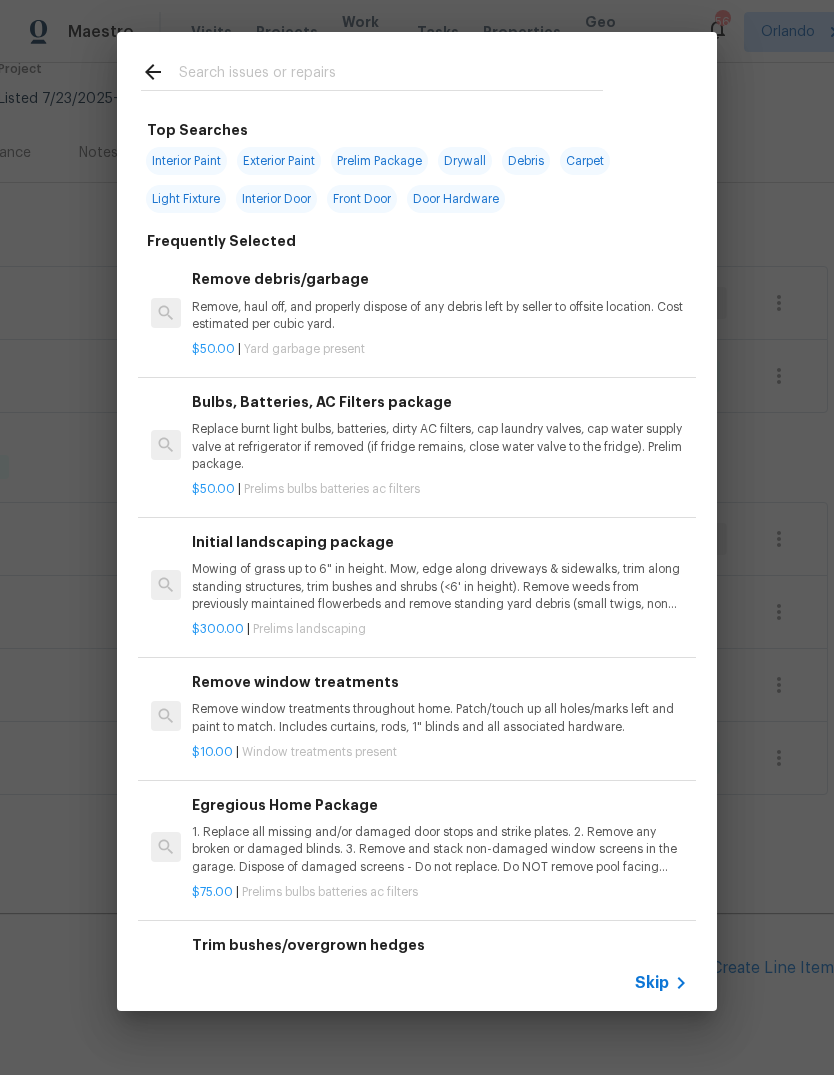 click at bounding box center [391, 75] 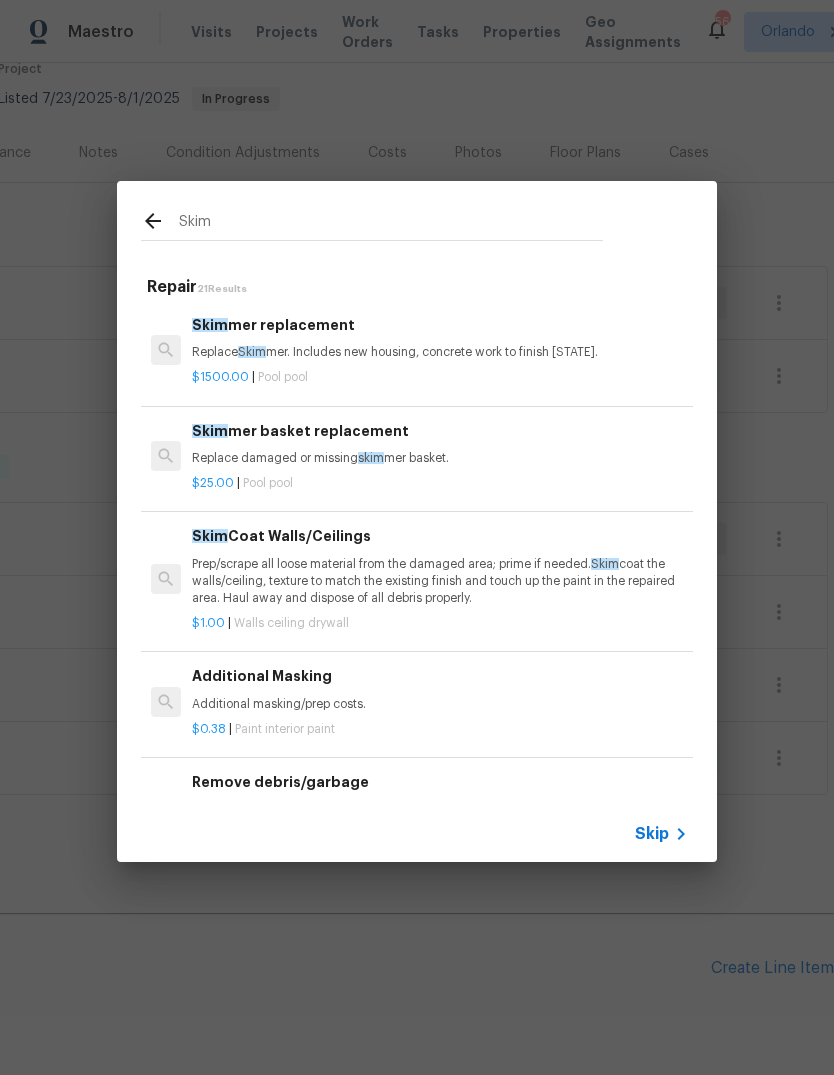 type on "Skim" 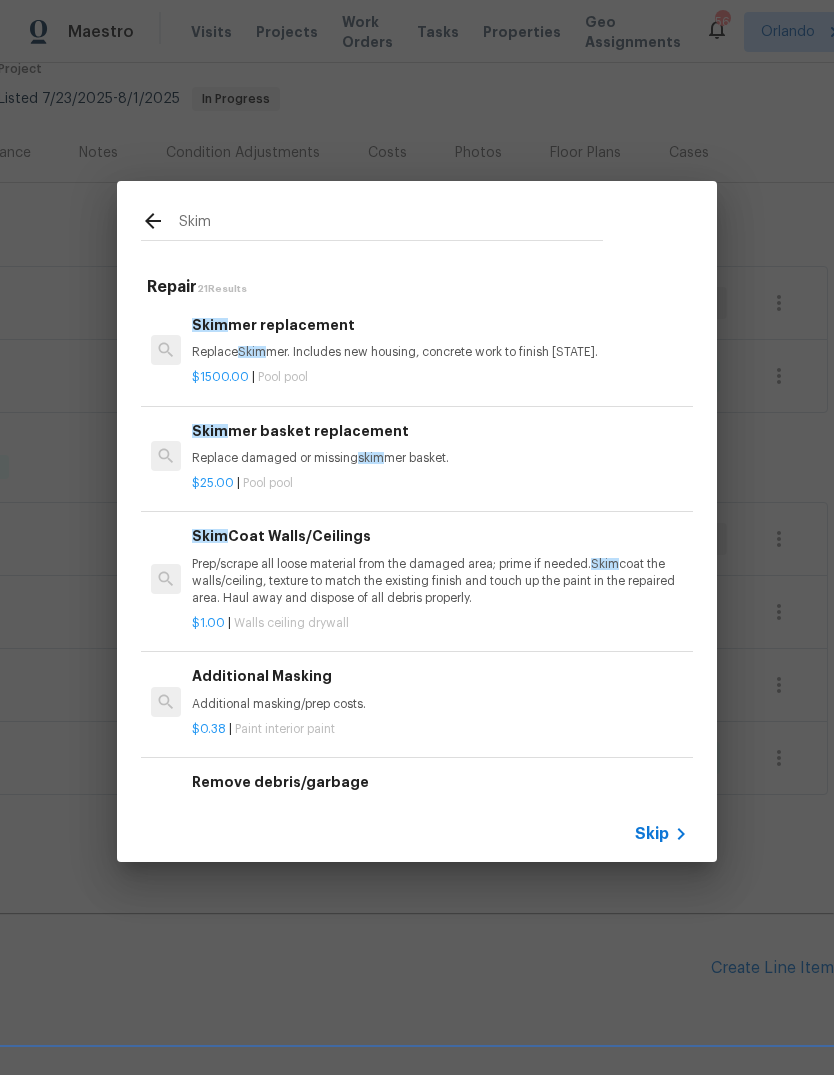 click on "Skim Repair  21  Results Skim mer replacement Replace  Skim mer. Includes new housing, concrete work to finish state. $1500.00   |   Pool pool Skim mer basket replacement Replace damaged or missing  skim mer basket. $25.00   |   Pool pool Skim  Coat Walls/Ceilings Prep/scrape all loose material from the damaged area; prime if needed.  Skim  coat the walls/ceiling, texture to match the existing finish and touch up the paint in the repaired area. Haul away and dispose of all debris properly. $1.00   |   Walls ceiling drywall Additional Masking Additional masking/prep costs. $0.38   |   Paint interior paint Remove debris/garbage Remove, haul off, and properly dispose of any debris left by seller to offsite location. Cost estimated per cubic yard. $50.00   |   Yard garbage present Reglaze Tub Prep, mask, clean and reglaze the tub (white) both on the in and outer sides. Haul away and dispose of all masking/debris properly. $300.00   |   Resurfacing interior resurfacing Reglaze Shower Surround $300.00   |   $6.33" at bounding box center (417, 521) 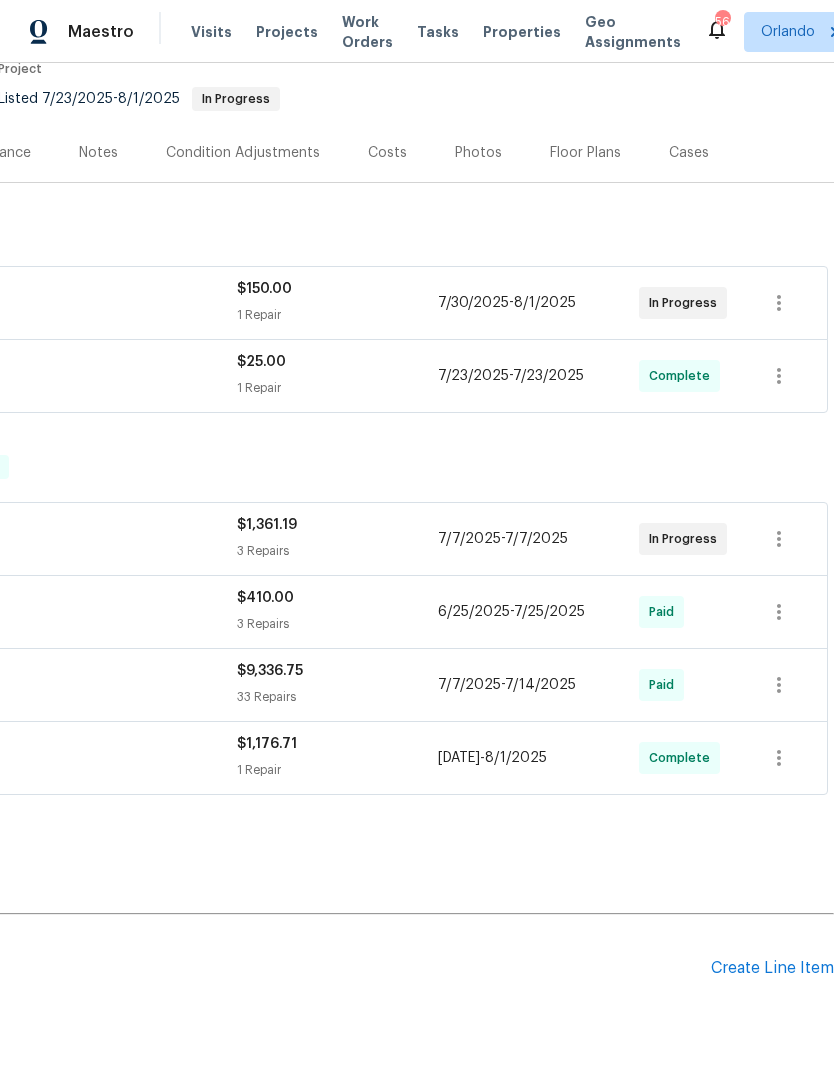 scroll, scrollTop: 200, scrollLeft: 0, axis: vertical 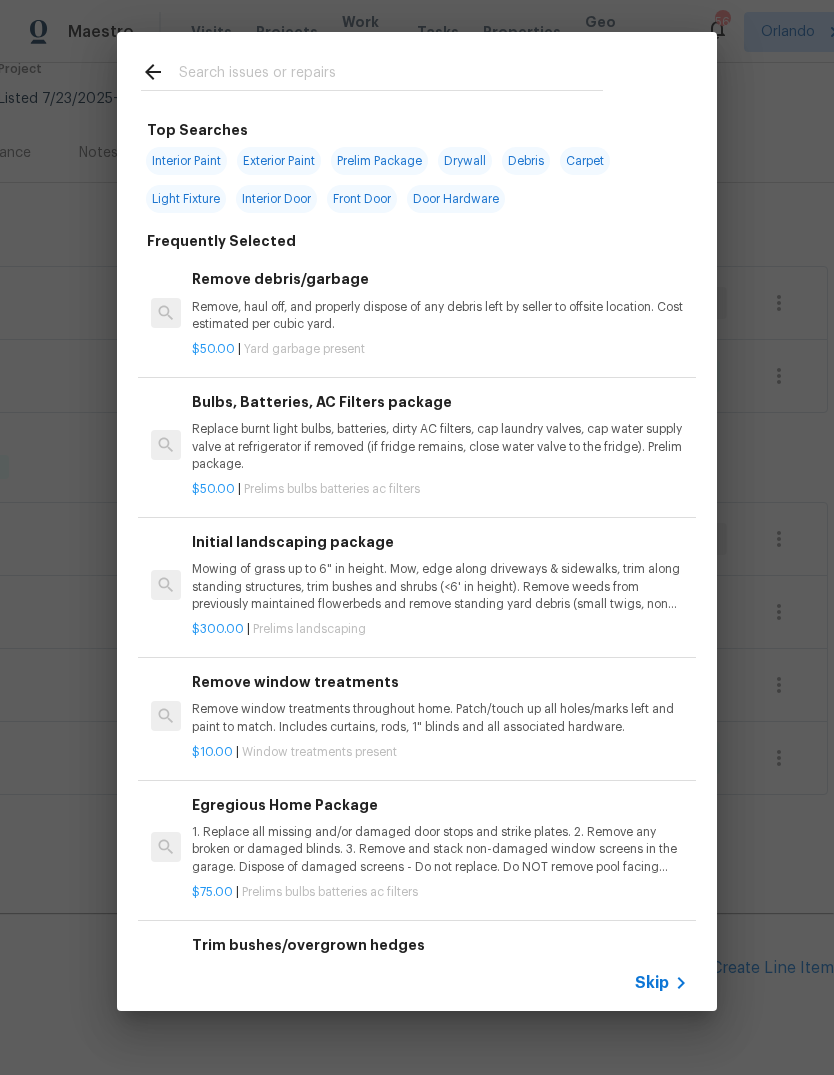click at bounding box center [391, 75] 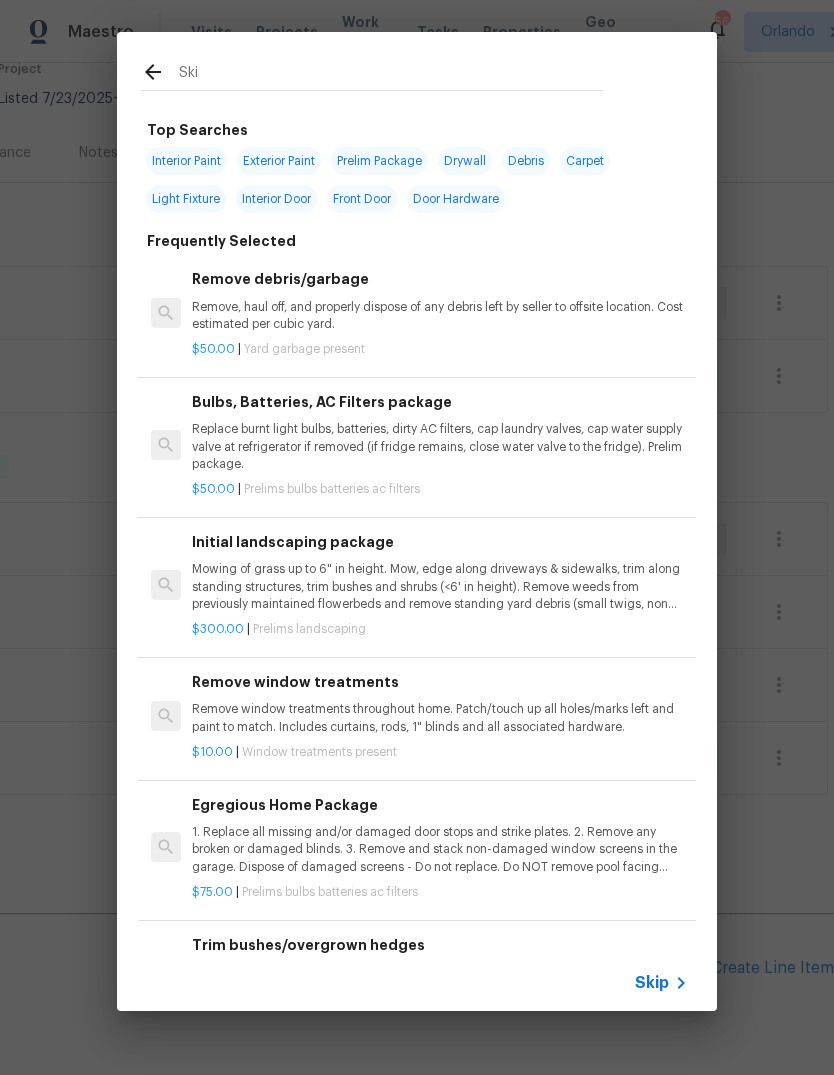 type on "Skim" 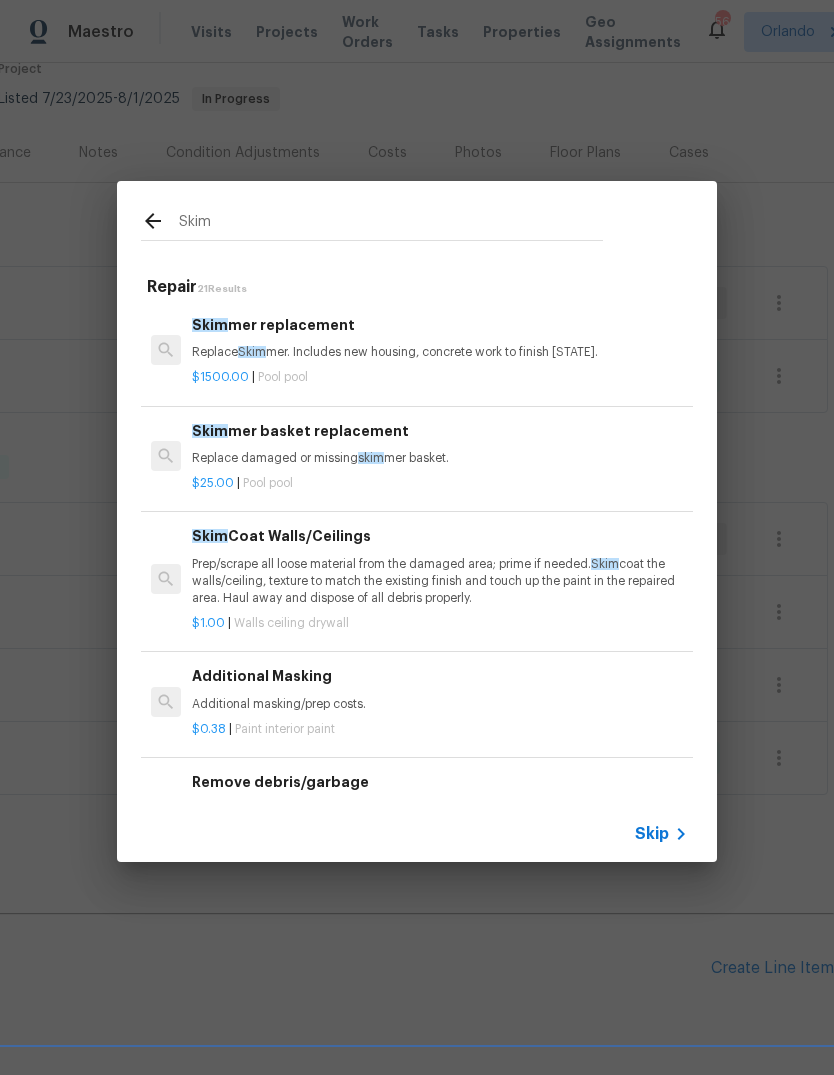 click on "Prep/scrape all loose material from the damaged area; prime if needed.  Skim  coat the walls/ceiling, texture to match the existing finish and touch up the paint in the repaired area. Haul away and dispose of all debris properly." at bounding box center [440, 581] 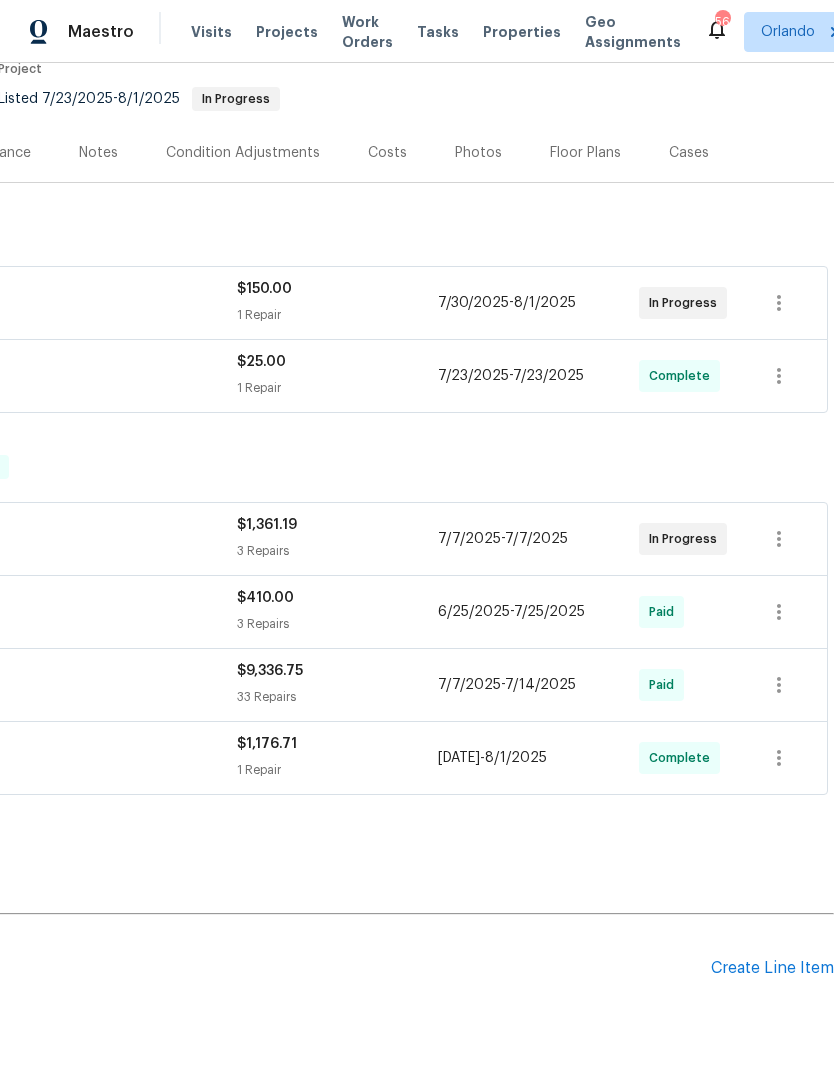 click on "Create Line Item" at bounding box center (772, 968) 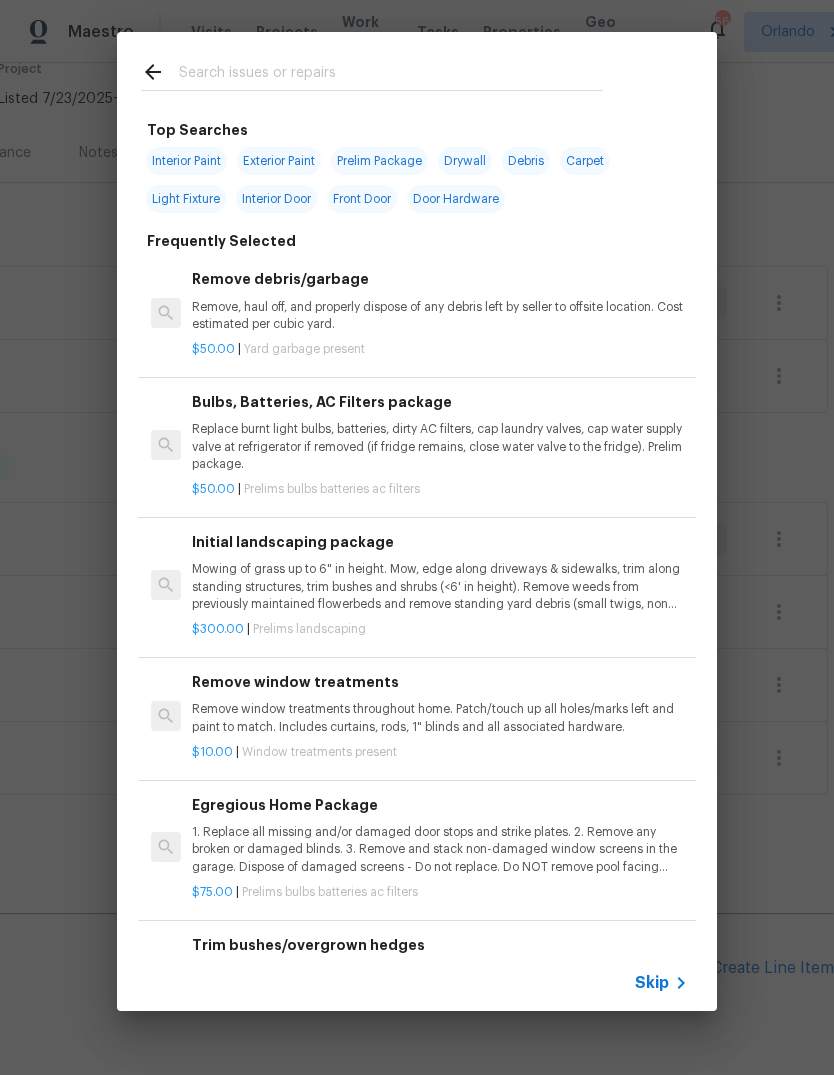 click on "Top Searches Interior Paint Exterior Paint Prelim Package Drywall Debris Carpet Light Fixture Interior Door Front Door Door Hardware Frequently Selected Remove debris/garbage Remove, haul off, and properly dispose of any debris left by seller to offsite location. Cost estimated per cubic yard. $50.00   |   Yard garbage present Bulbs, Batteries, AC Filters package Replace burnt light bulbs, batteries, dirty AC filters, cap laundry valves, cap water supply valve at refrigerator if removed (if fridge remains, close water valve to the fridge). Prelim package. $50.00   |   Prelims bulbs batteries ac filters Initial landscaping package Mowing of grass up to 6" in height. Mow, edge along driveways & sidewalks, trim along standing structures, trim bushes and shrubs (<6' in height). Remove weeds from previously maintained flowerbeds and remove standing yard debris (small twigs, non seasonal falling leaves).  Use leaf blower to remove clippings from hard surfaces." $300.00   |   Prelims landscaping $10.00   |   $75.00" at bounding box center (417, 521) 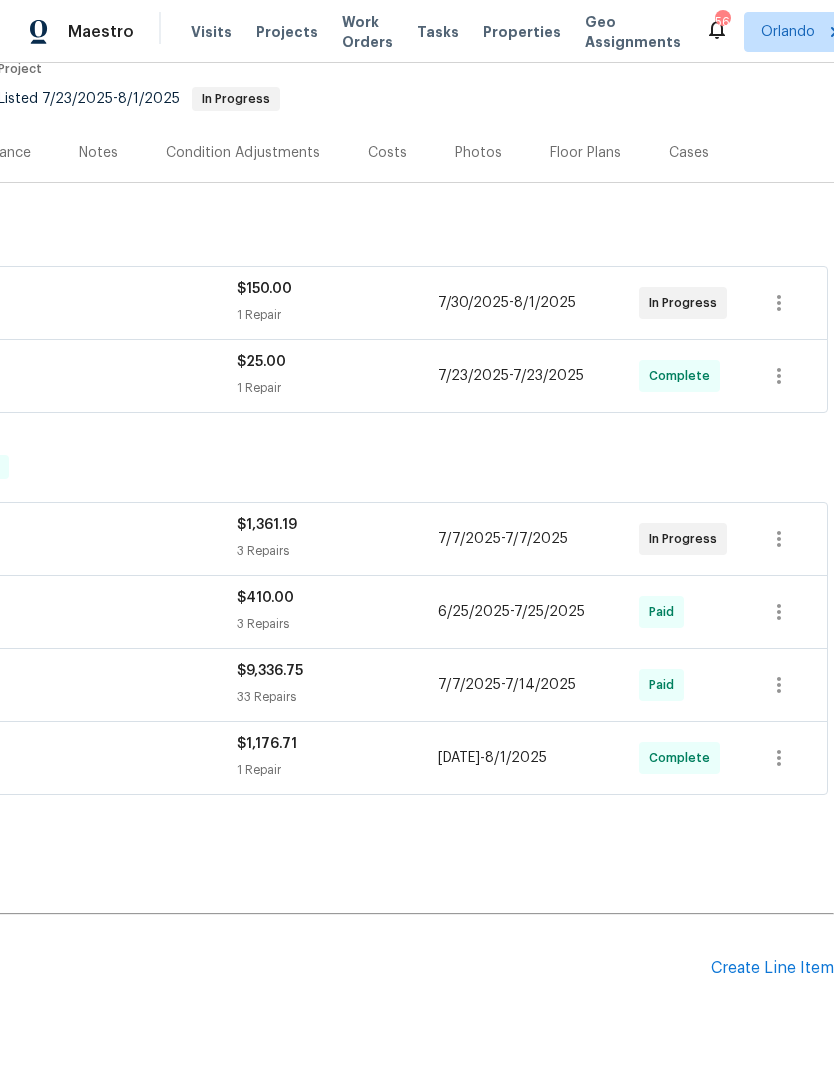 click on "Create Line Item" at bounding box center (772, 968) 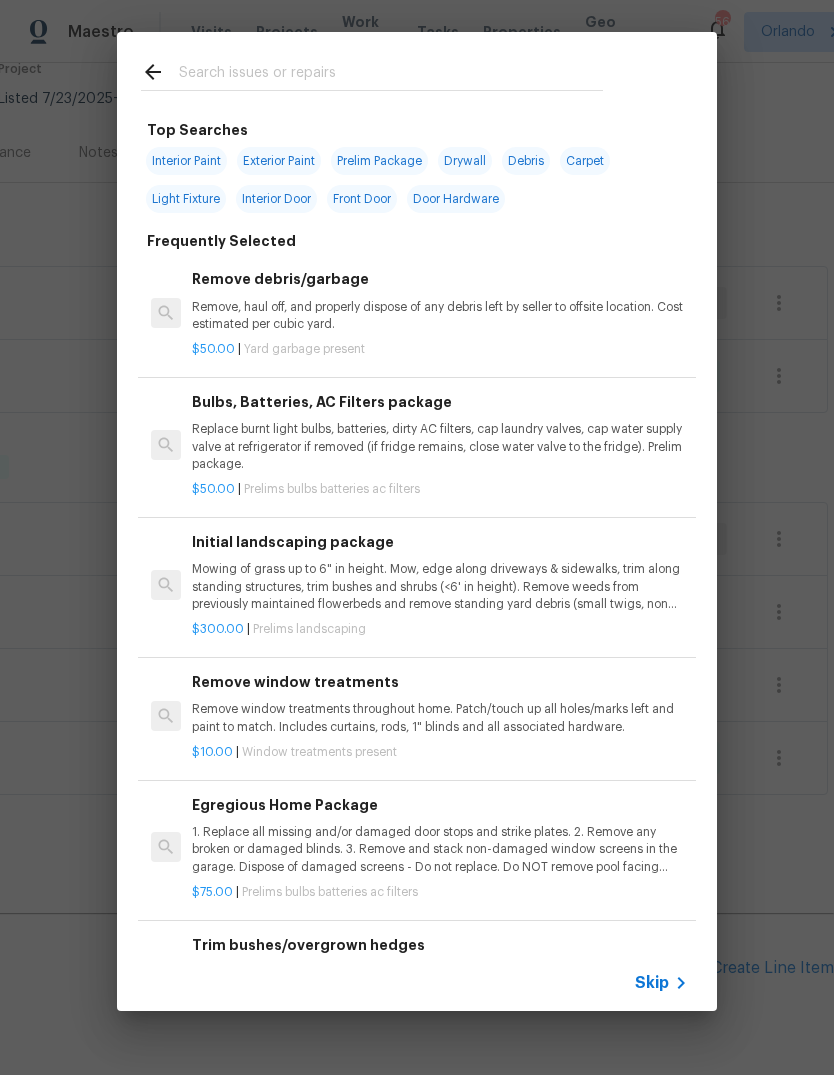click at bounding box center (391, 75) 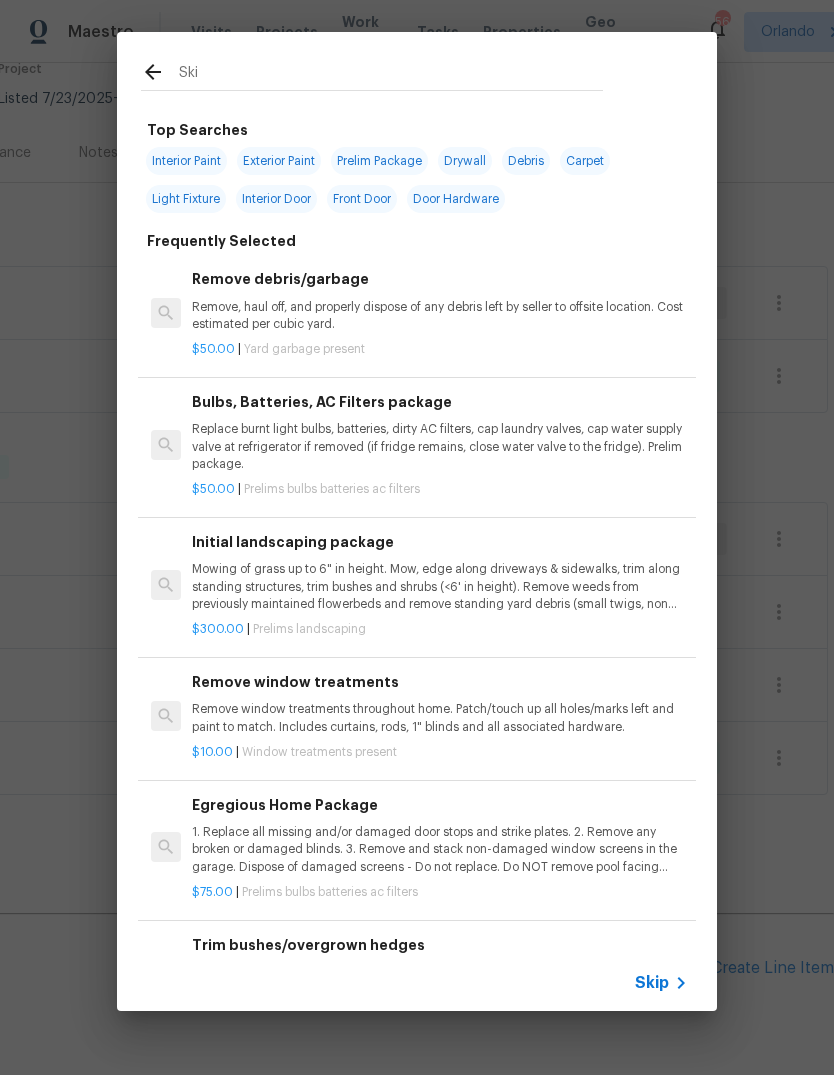 type on "Skim" 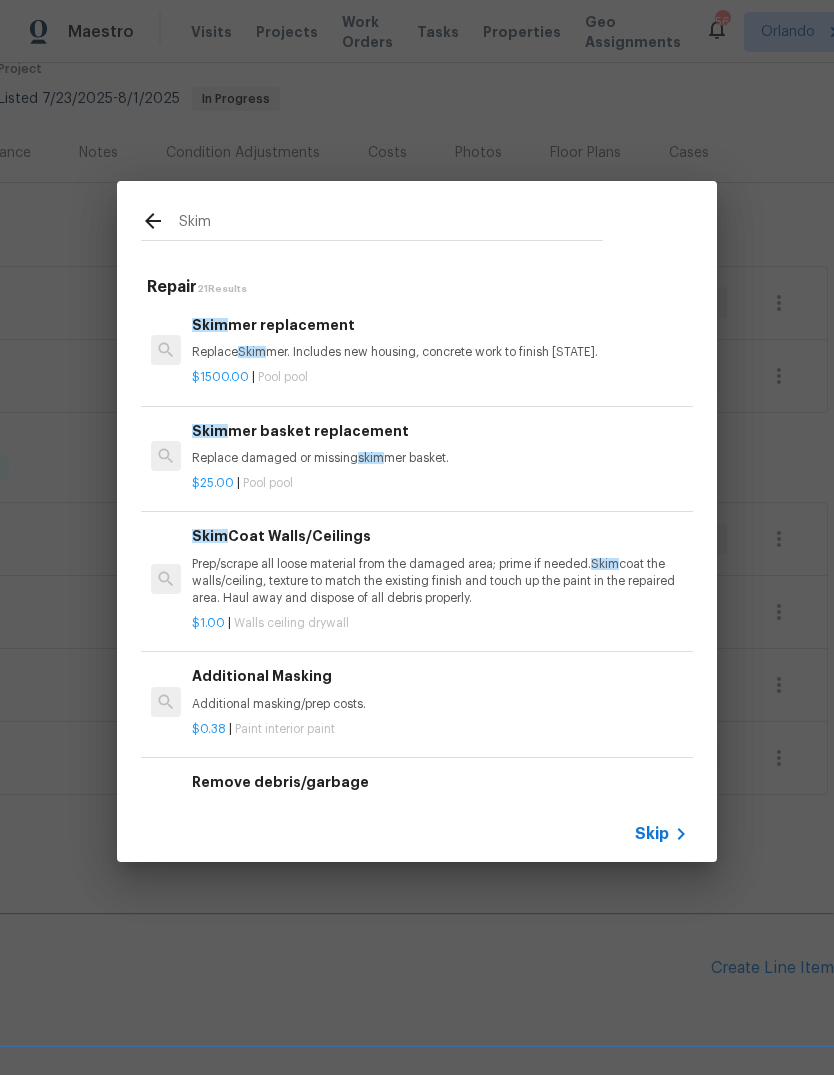 click on "Prep/scrape all loose material from the damaged area; prime if needed.  Skim  coat the walls/ceiling, texture to match the existing finish and touch up the paint in the repaired area. Haul away and dispose of all debris properly." at bounding box center (440, 581) 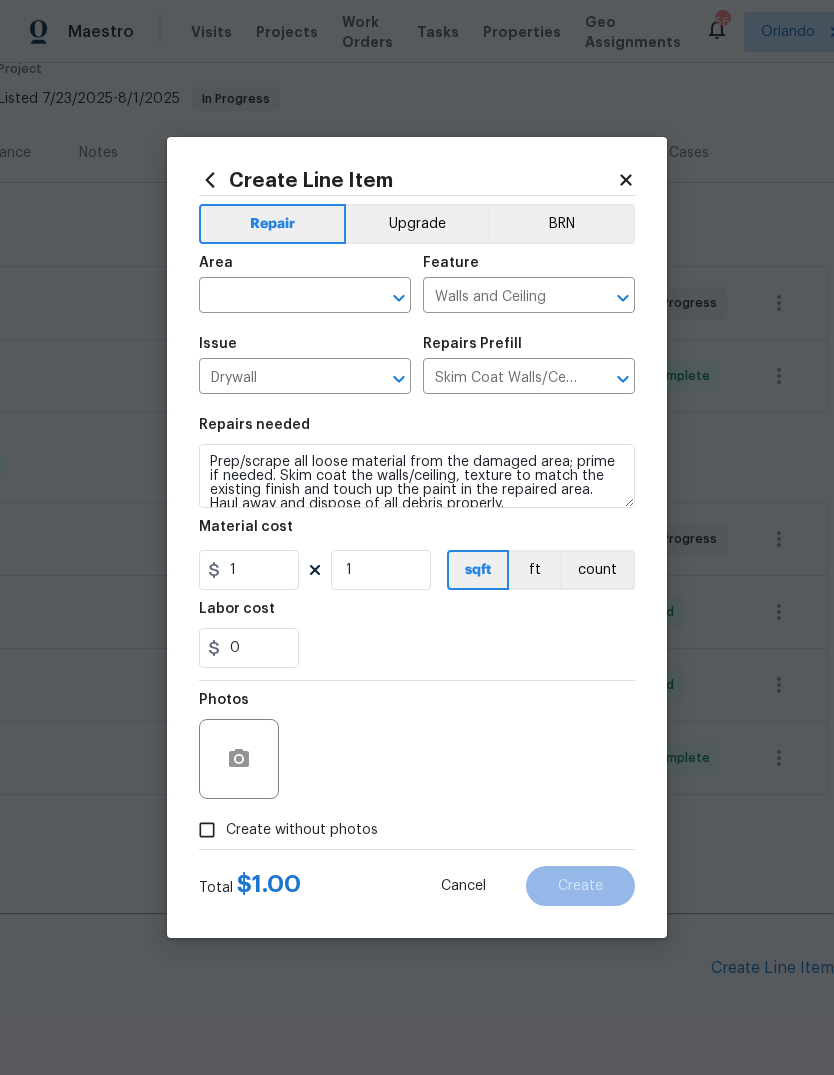 click at bounding box center (277, 297) 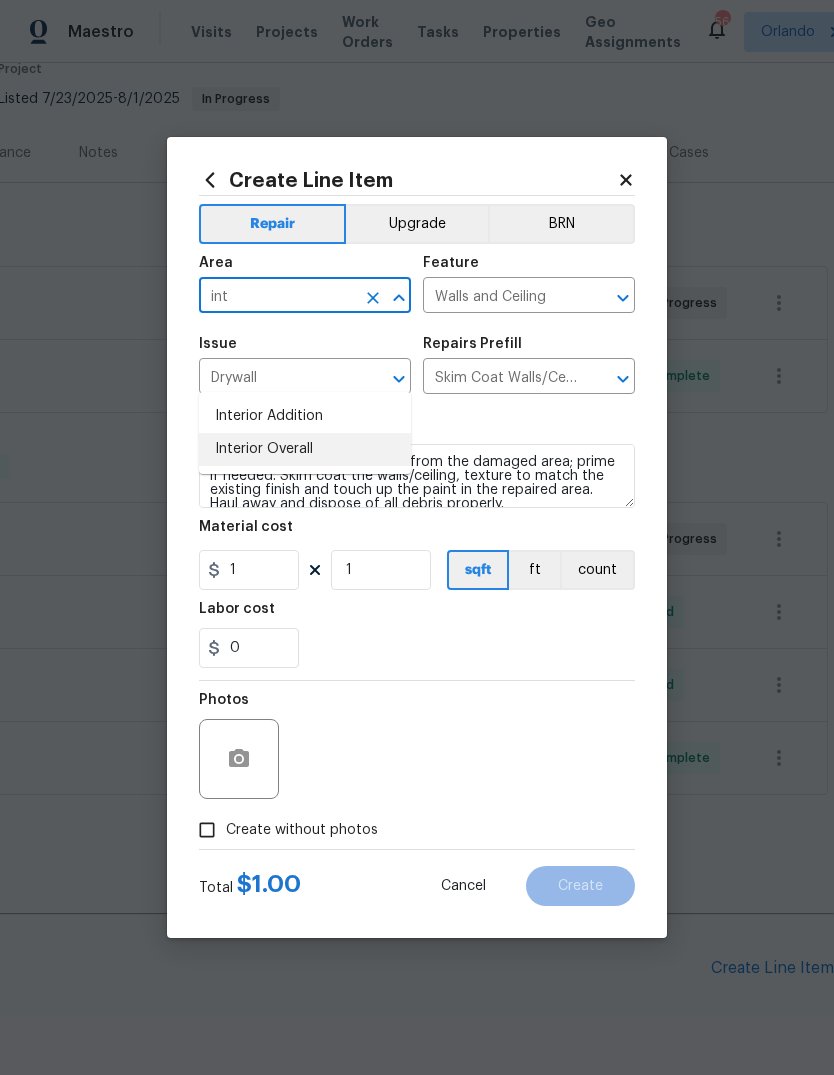 click on "Interior Overall" at bounding box center (305, 449) 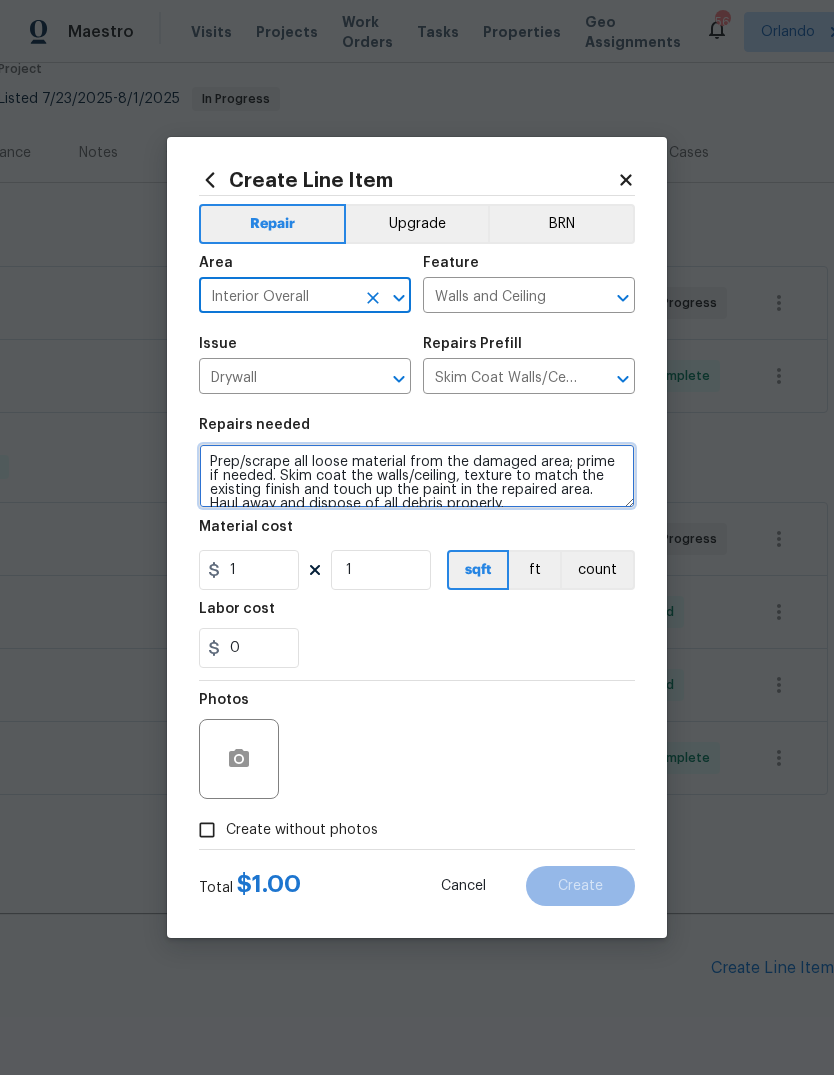 click on "Prep/scrape all loose material from the damaged area; prime if needed. Skim coat the walls/ceiling, texture to match the existing finish and touch up the paint in the repaired area. Haul away and dispose of all debris properly." at bounding box center (417, 476) 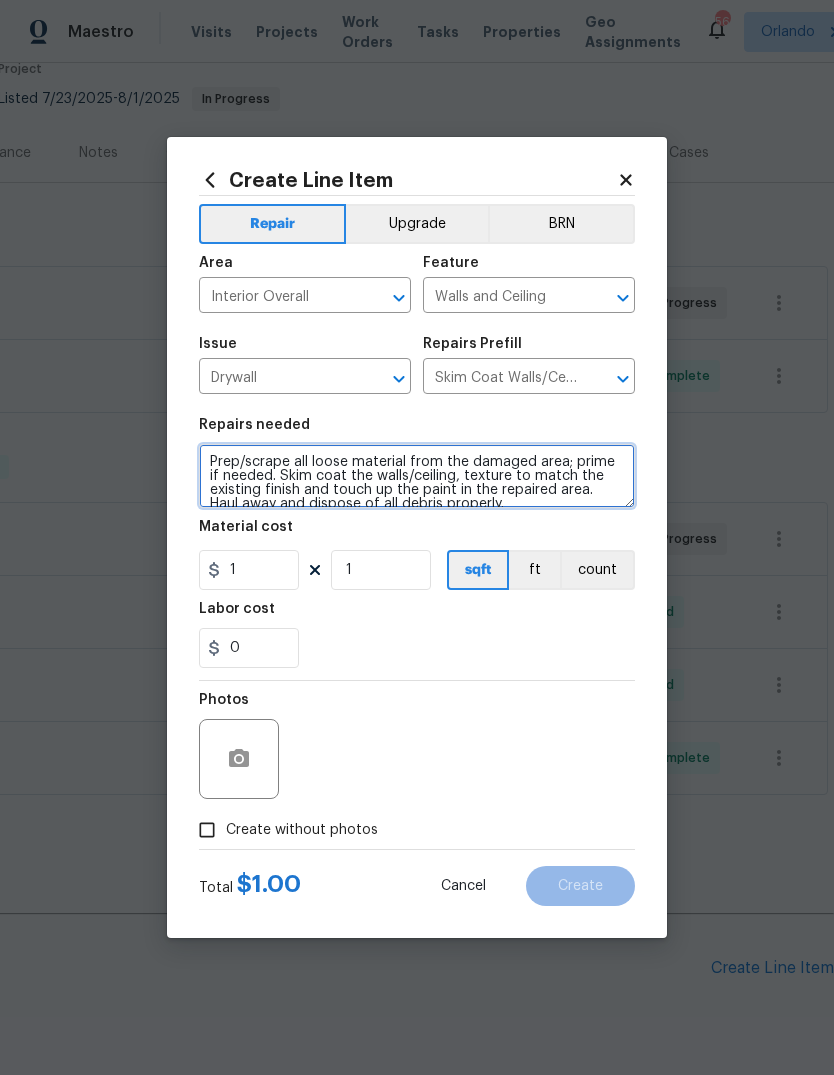 click on "Prep/scrape all loose material from the damaged area; prime if needed. Skim coat the walls/ceiling, texture to match the existing finish and touch up the paint in the repaired area. Haul away and dispose of all debris properly." at bounding box center [417, 476] 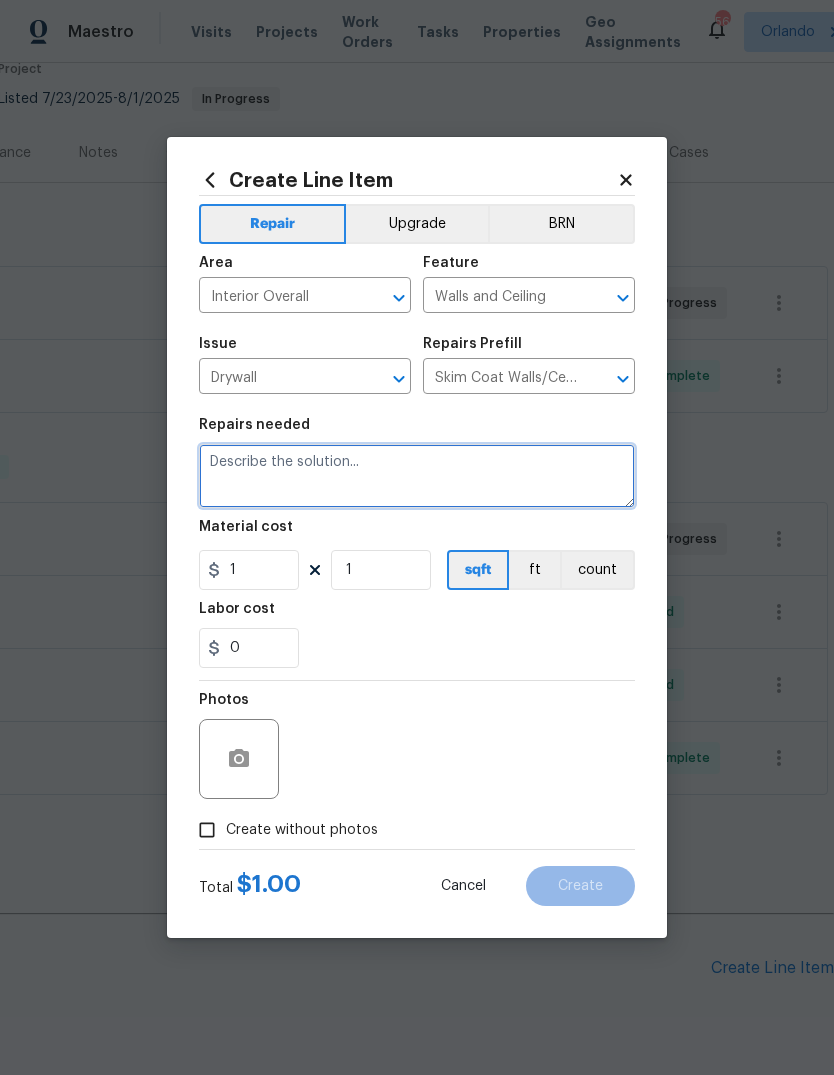 scroll, scrollTop: 0, scrollLeft: 0, axis: both 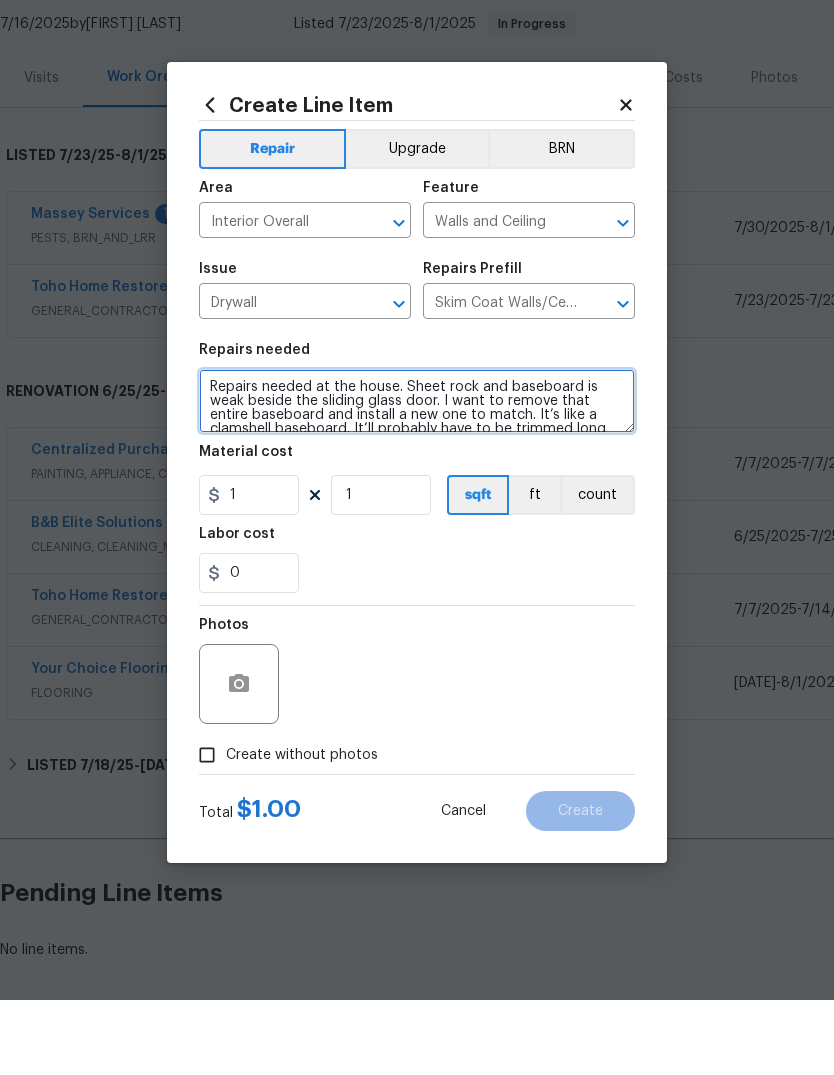 click on "Repairs needed at the house. Sheet rock and baseboard is weak beside the sliding glass door. I want to remove that entire baseboard and install a new one to match. It’s like a clamshell baseboard. It’ll probably have to be trimmed long ways to shorten it so it matches the height of the other baseboards. I don’t want it to stand out. Also, I want the drywall and everything to be done well. Also, the exterior side of the sliding glass door was supposed to be caulked, but there was still a gap. Please repair the stucco on the outside. Also use some kind of concrete caulk to go along the bottom of the sliding glass door so no water gets underneath it as well. The other signing glass door on the outside just has a few cracks let’s go ahead and seal that up around the patio as well." at bounding box center [417, 476] 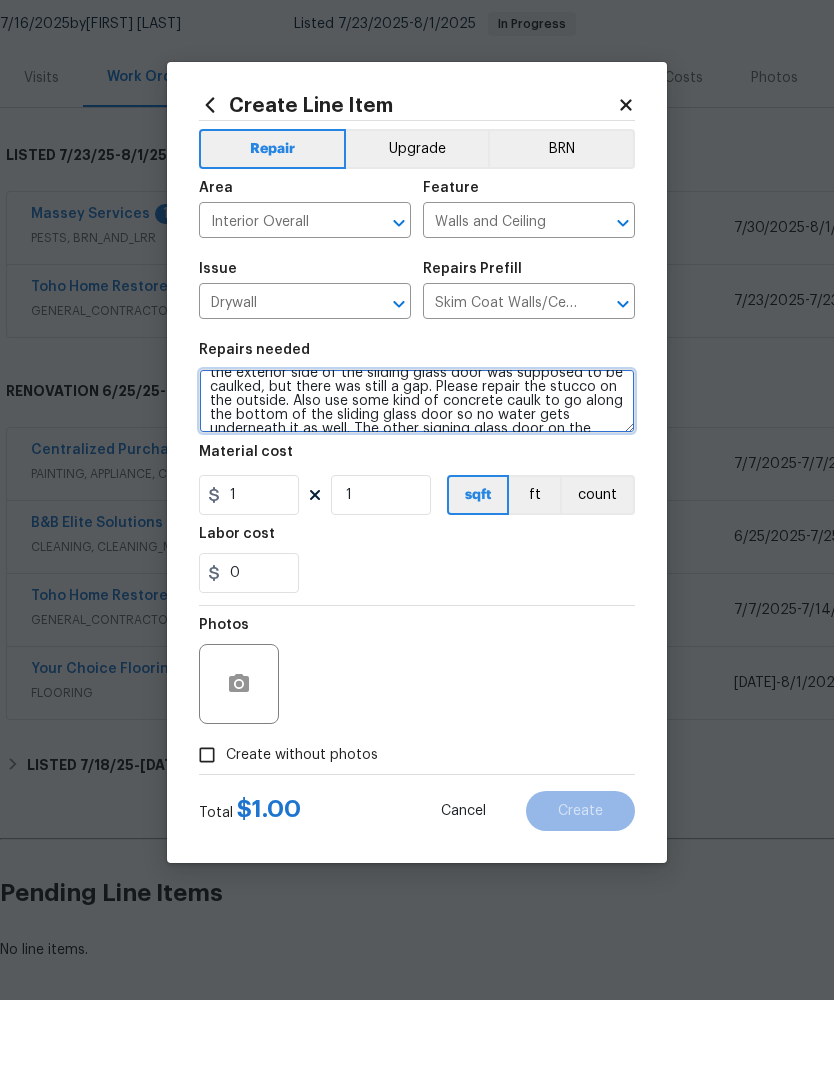 scroll, scrollTop: 119, scrollLeft: 0, axis: vertical 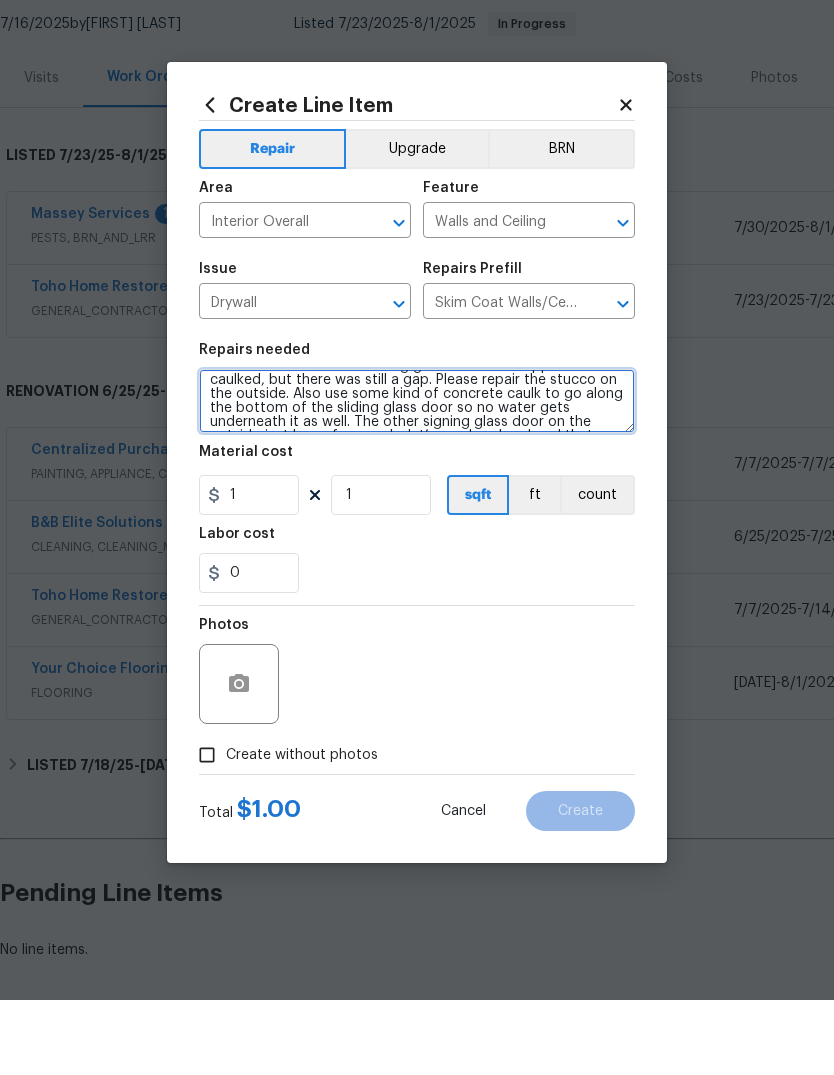 click on "Repairs needed at the house. Sheet rock and baseboard is weak beside the sliding glass door. I want to remove that entire baseboard and install a new one to match (int between the doors) . It’s like a clamshell baseboard. It’ll probably have to be trimmed long ways to shorten it so it matches the height of the other baseboards. I don’t want it to stand out. Also, I want the drywall and everything to be done well. Also, the exterior side of the sliding glass door was supposed to be caulked, but there was still a gap. Please repair the stucco on the outside. Also use some kind of concrete caulk to go along the bottom of the sliding glass door so no water gets underneath it as well. The other signing glass door on the outside just has a few cracks let’s go ahead and seal that up around the patio as well." at bounding box center [417, 476] 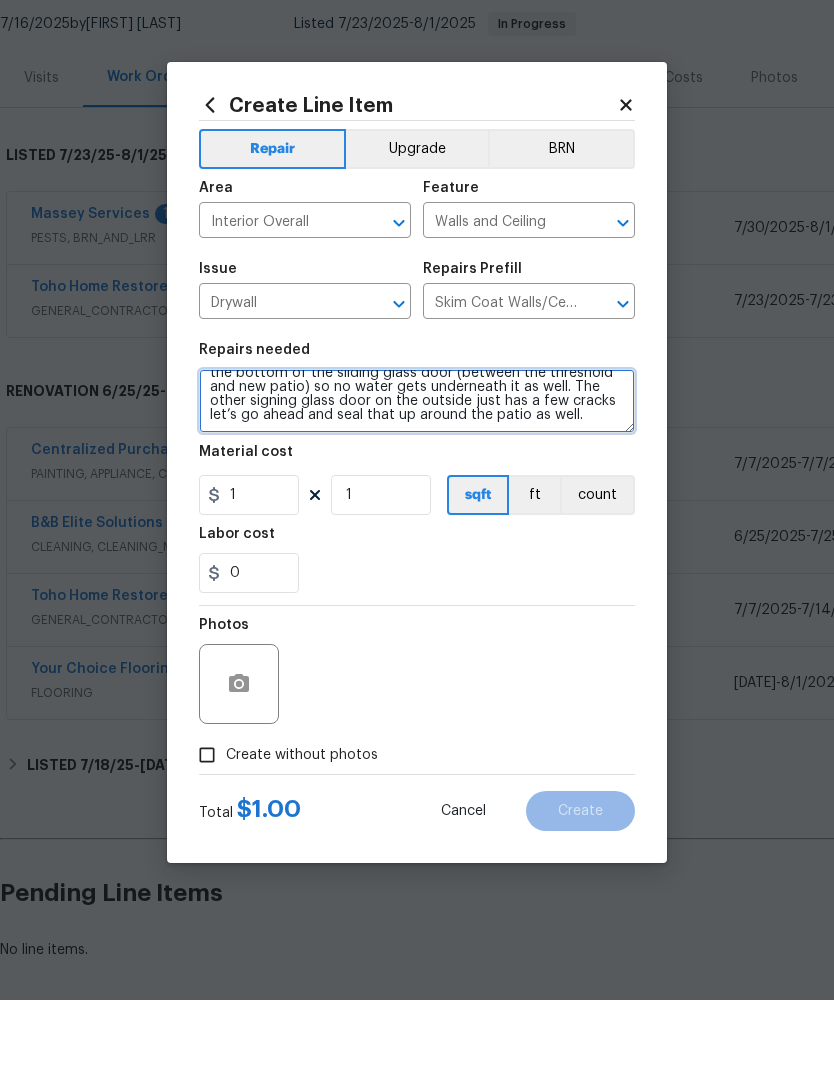 scroll, scrollTop: 154, scrollLeft: 0, axis: vertical 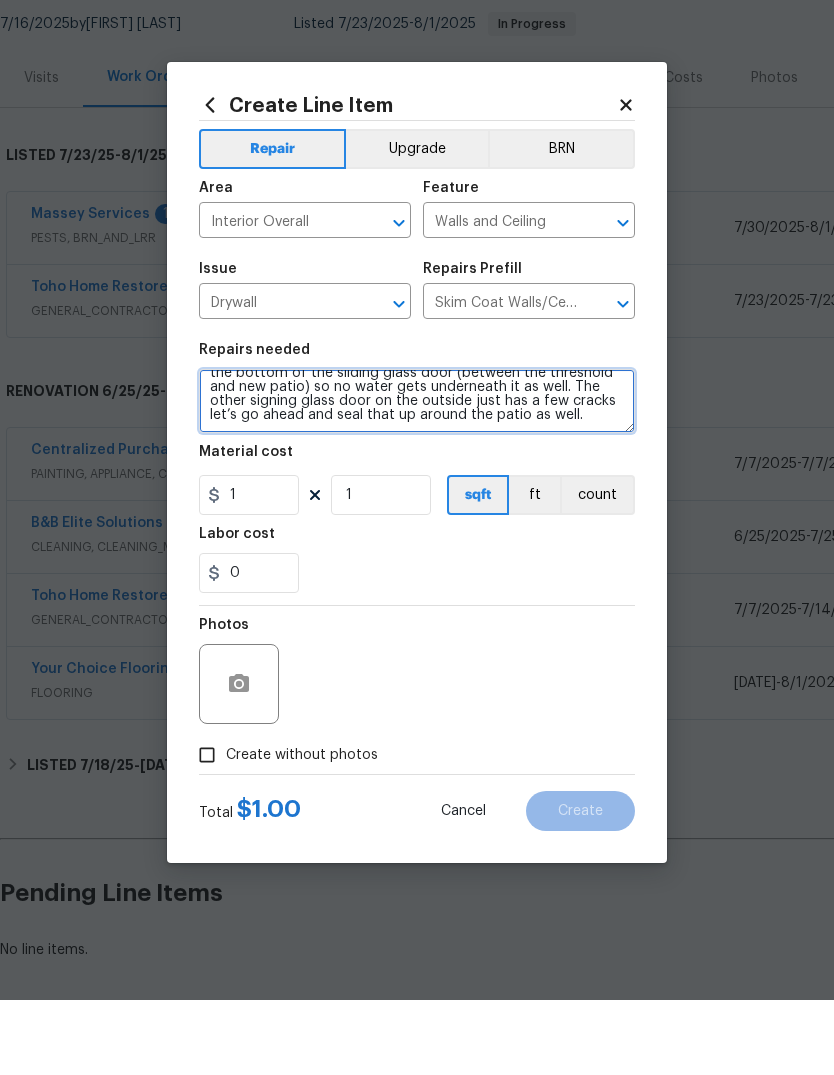 click on "Repairs needed at the house. Sheet rock and baseboard is weak beside the sliding glass door. I want to remove that entire baseboard and install a new one to match (int between the doors) . It’s like a clamshell baseboard. It’ll probably have to be trimmed long ways to shorten it so it matches the height of the other baseboards. I don’t want it to stand out. Also, I want the drywall and everything to be done well. Also, the exterior side of the sliding glass door was supposed to be caulked, but there was still a gap. Please repair the stucco on the outside. Also use some kind of concrete caulk to go along the bottom of the sliding glass door (between the threshold and new patio) so no water gets underneath it as well. The other signing glass door on the outside just has a few cracks let’s go ahead and seal that up around the patio as well." at bounding box center [417, 476] 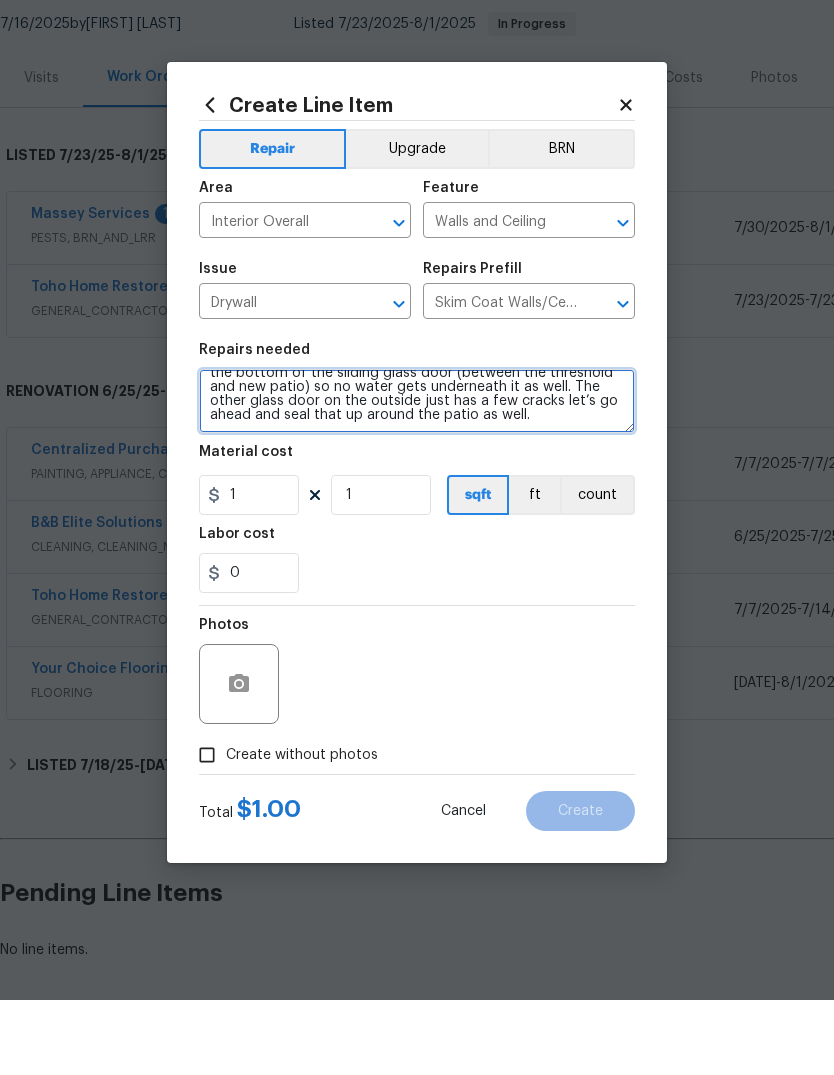 click on "Repairs needed at the house. Sheet rock and baseboard is weak beside the sliding glass door. I want to remove that entire baseboard and install a new one to match (int between the doors) . It’s like a clamshell baseboard. It’ll probably have to be trimmed long ways to shorten it so it matches the height of the other baseboards. I don’t want it to stand out. Also, I want the drywall and everything to be done well. Also, the exterior side of the sliding glass door was supposed to be caulked, but there was still a gap. Please repair the stucco on the outside. Also use some kind of concrete caulk to go along the bottom of the sliding glass door (between the threshold and new patio) so no water gets underneath it as well. The other glass door on the outside just has a few cracks let’s go ahead and seal that up around the patio as well." at bounding box center [417, 476] 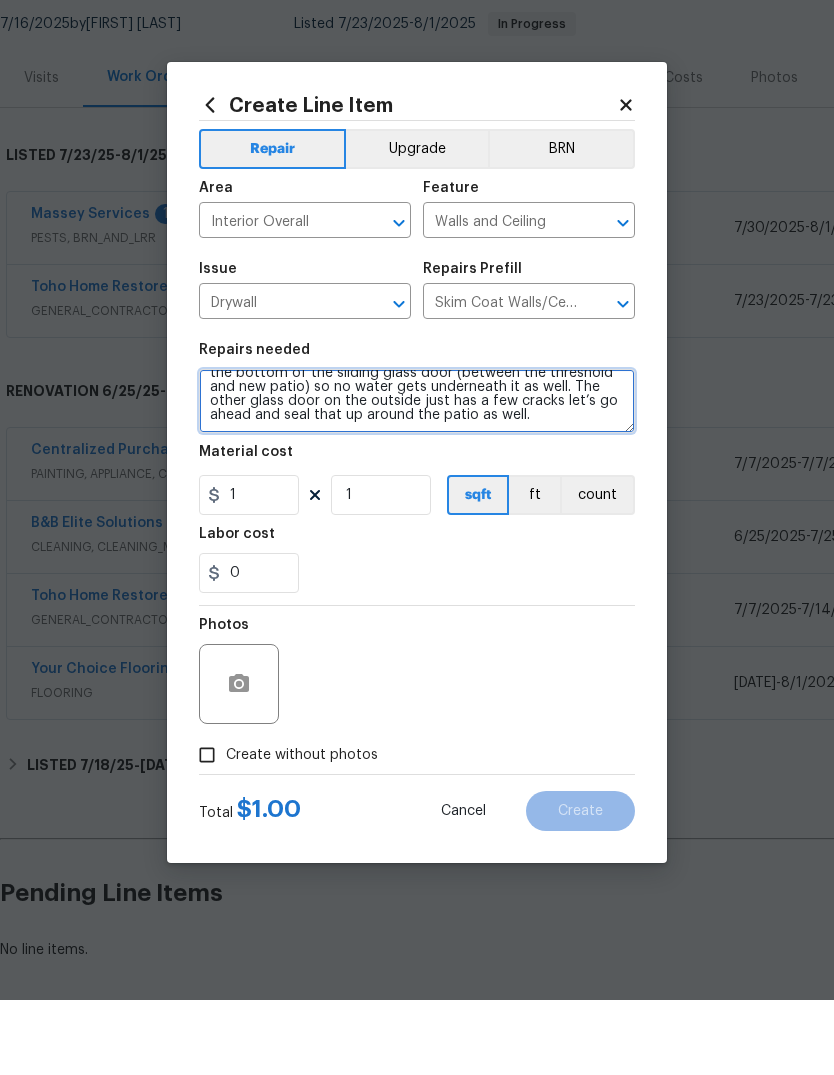 type on "Repairs needed at the house. Sheet rock and baseboard is weak beside the sliding glass door. I want to remove that entire baseboard and install a new one to match (int between the doors) . It’s like a clamshell baseboard. It’ll probably have to be trimmed long ways to shorten it so it matches the height of the other baseboards. I don’t want it to stand out. Also, I want the drywall and everything to be done well. Also, the exterior side of the sliding glass door was supposed to be caulked, but there was still a gap. Please repair the stucco on the outside. Also use some kind of concrete caulk to go along the bottom of the sliding glass door (between the threshold and new patio) so no water gets underneath it as well. The other glass door on the outside just has a few cracks let’s go ahead and seal that up around the patio as well." 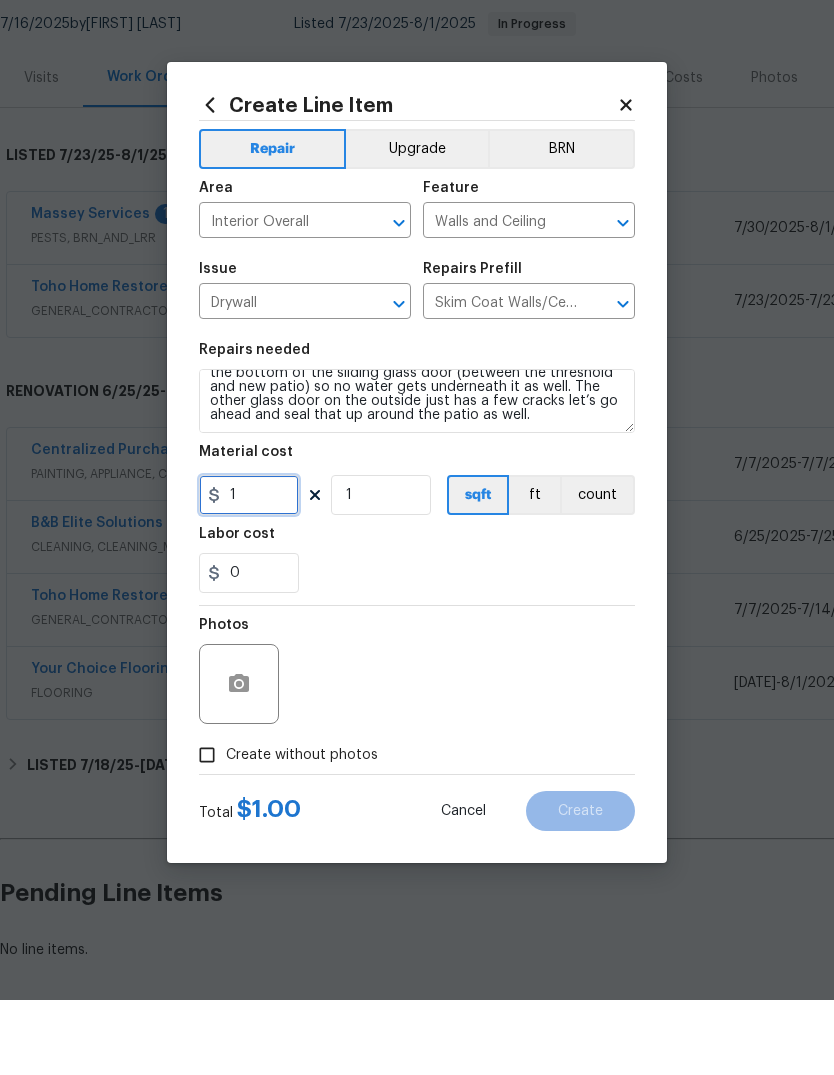 click on "1" at bounding box center (249, 570) 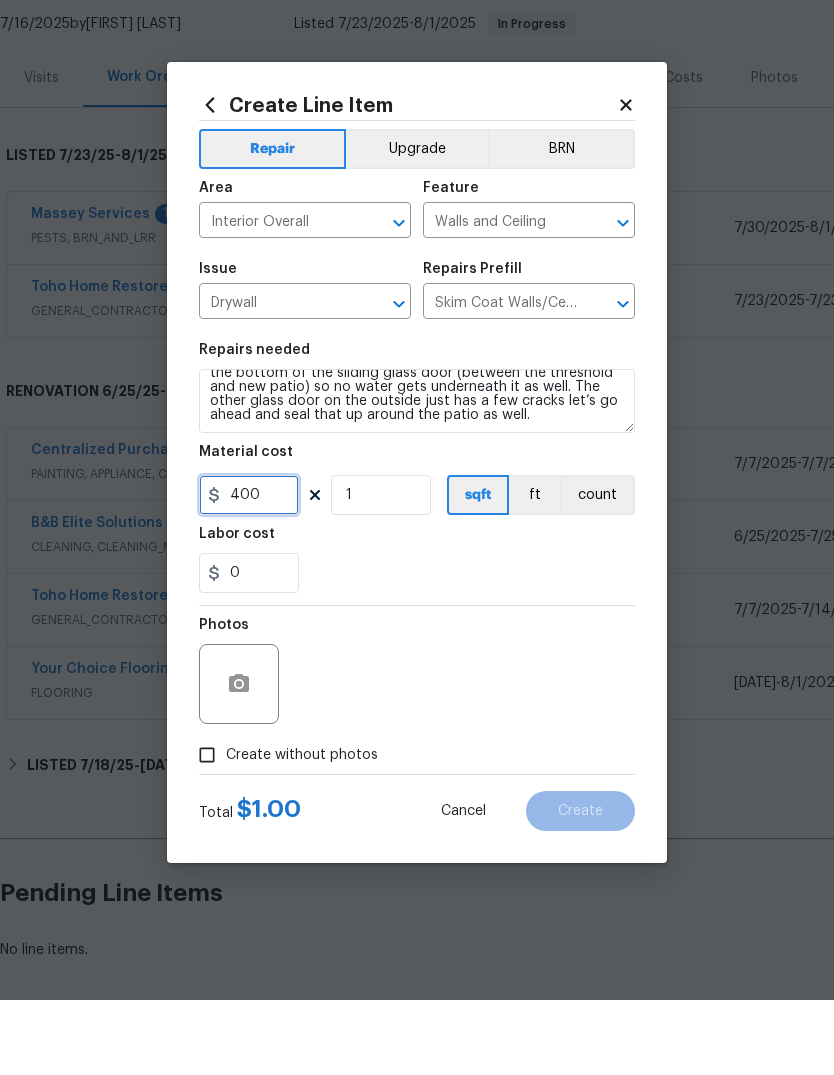type on "400" 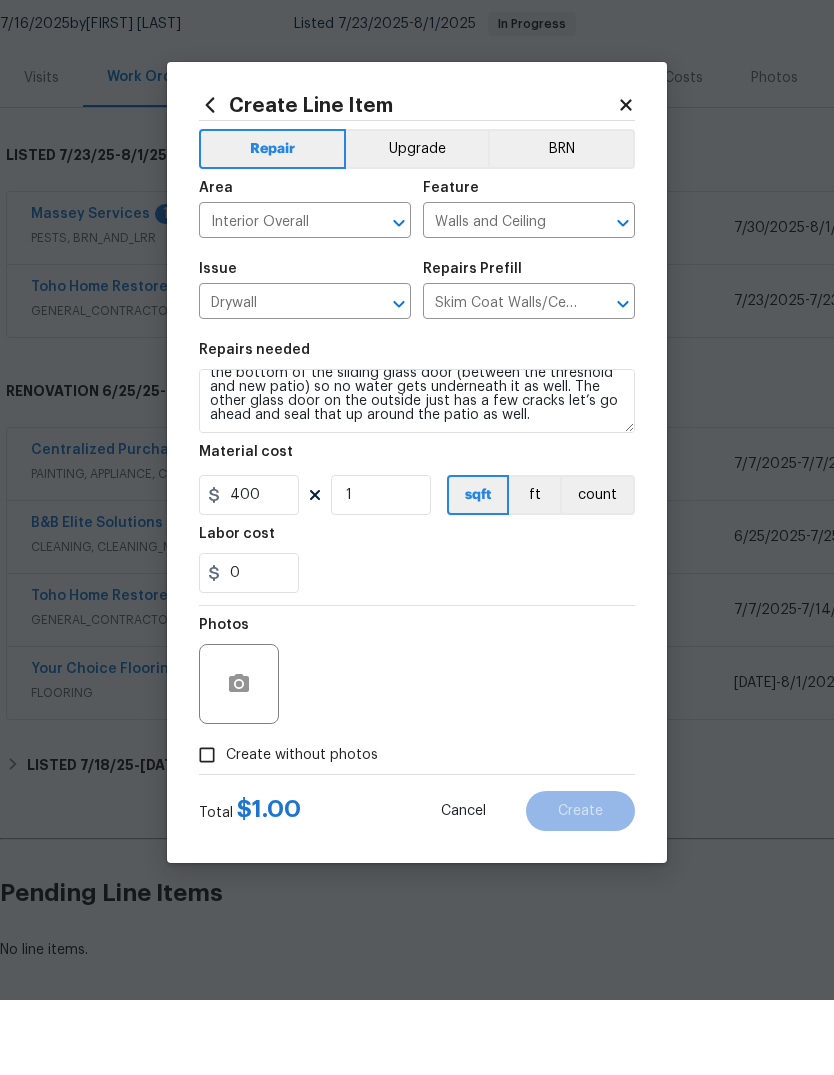 click on "Labor cost" at bounding box center [417, 615] 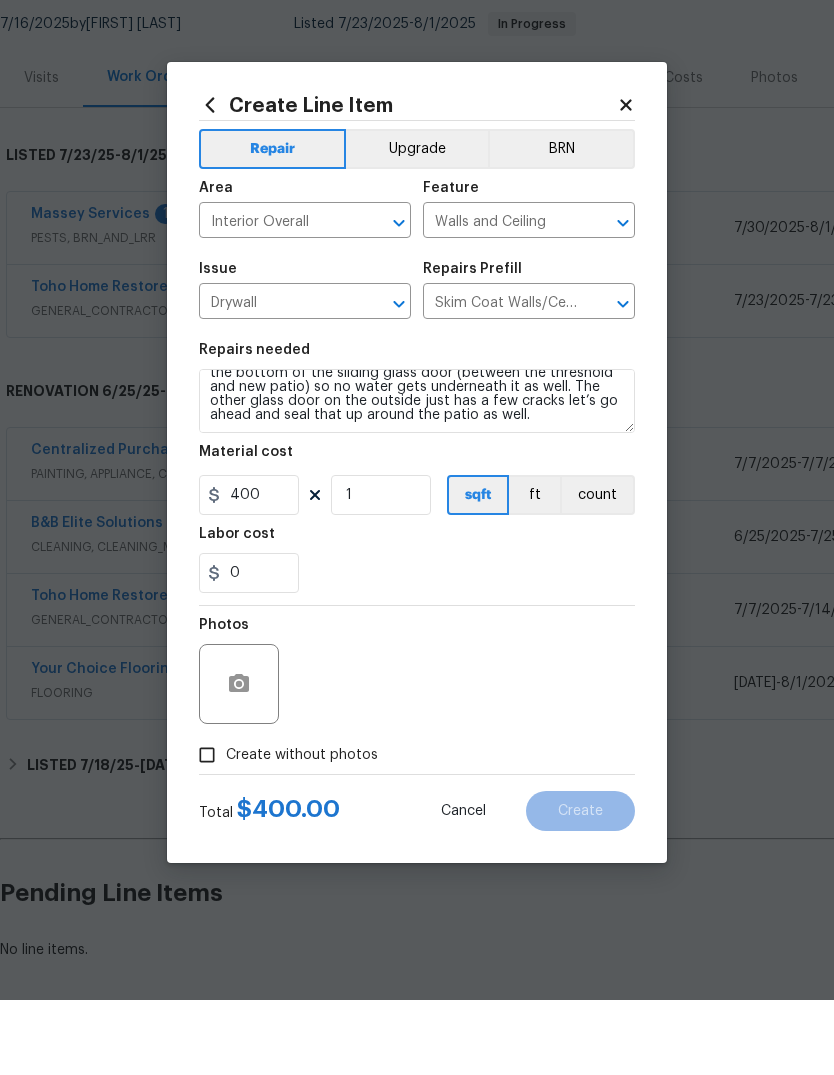 scroll, scrollTop: 75, scrollLeft: 0, axis: vertical 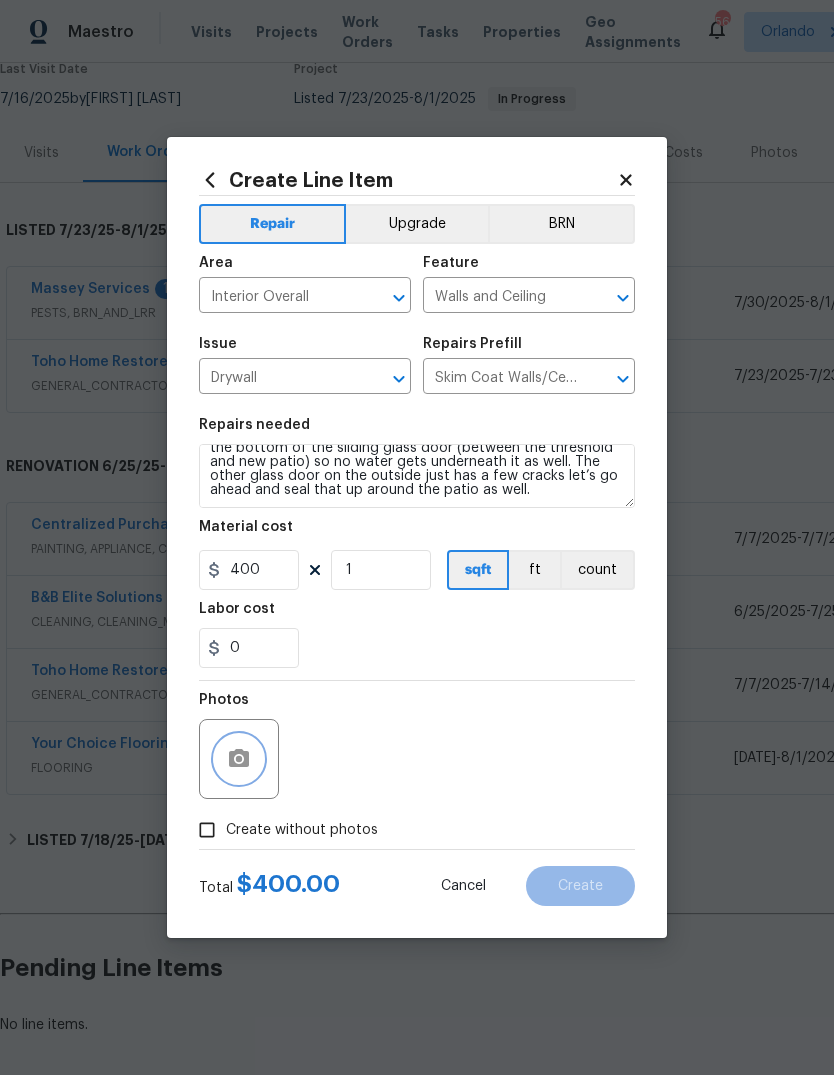 click 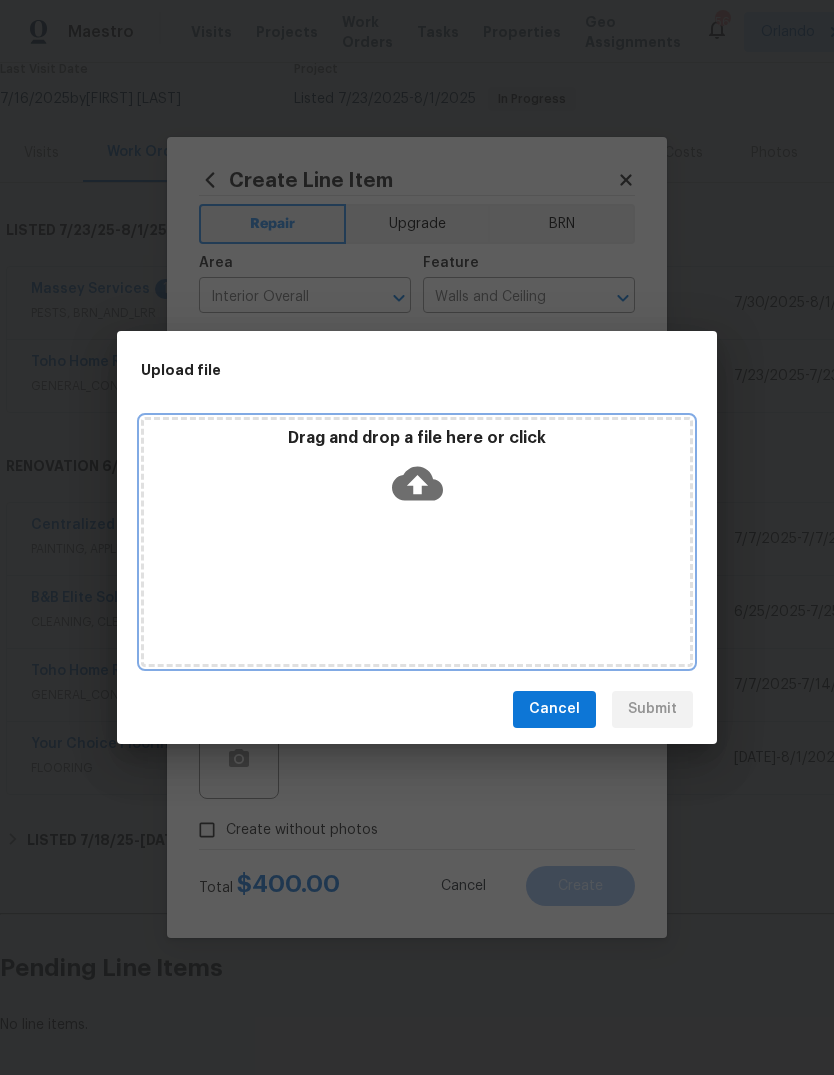 click 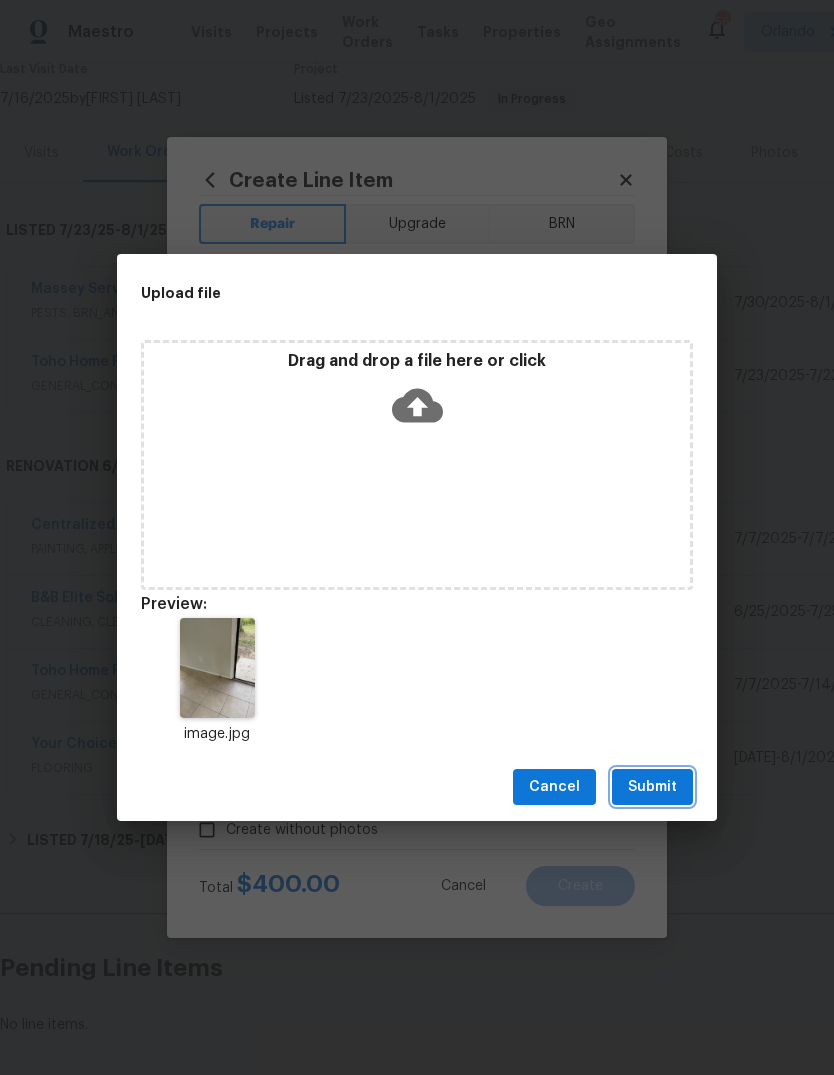 click on "Submit" at bounding box center (652, 787) 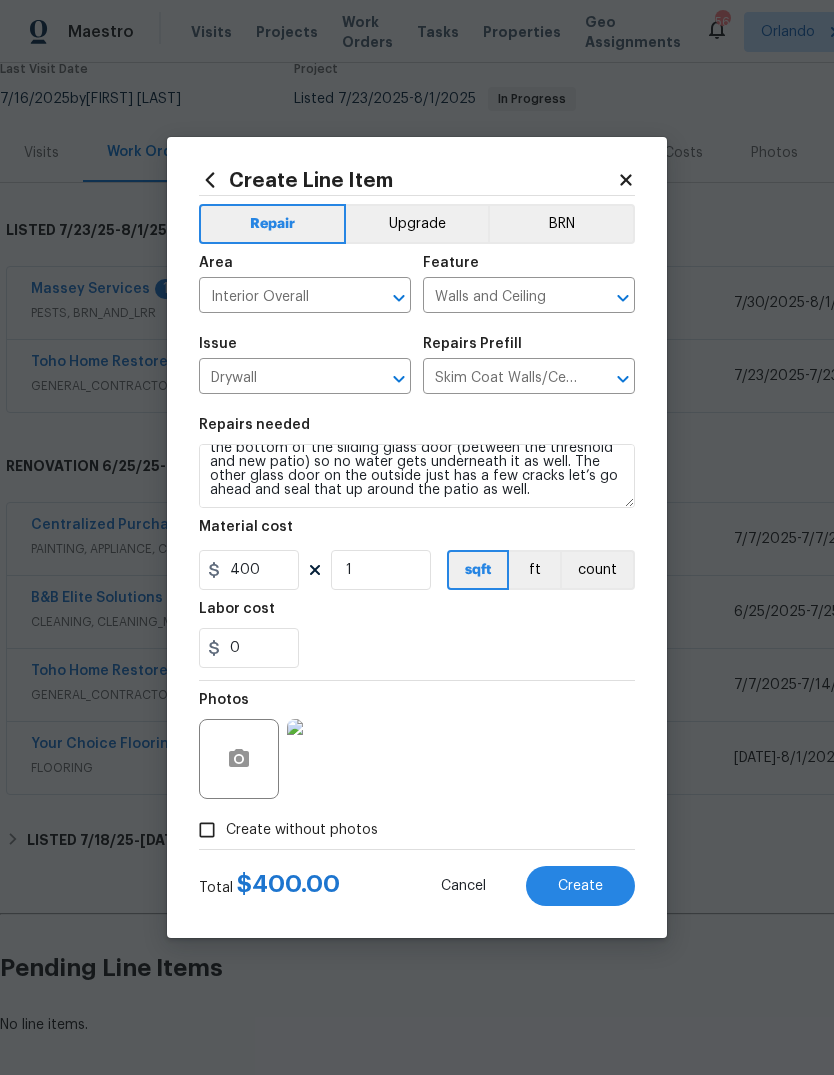 click on "Create" at bounding box center [580, 886] 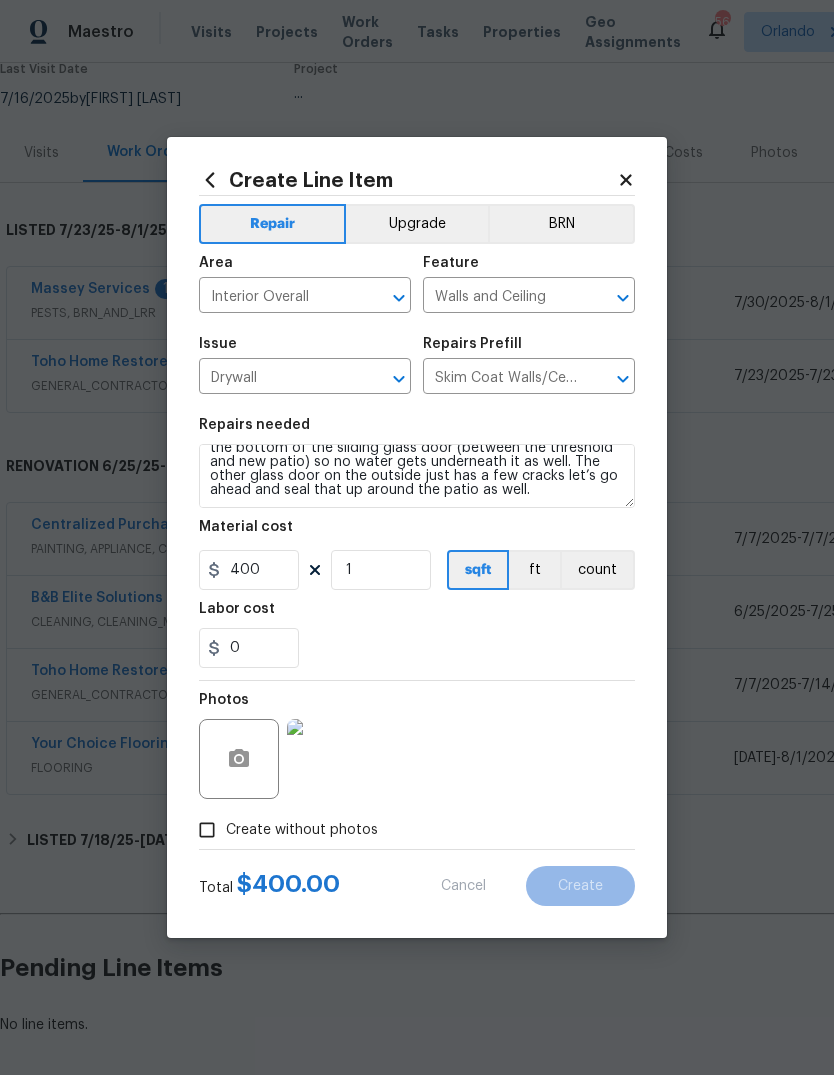type 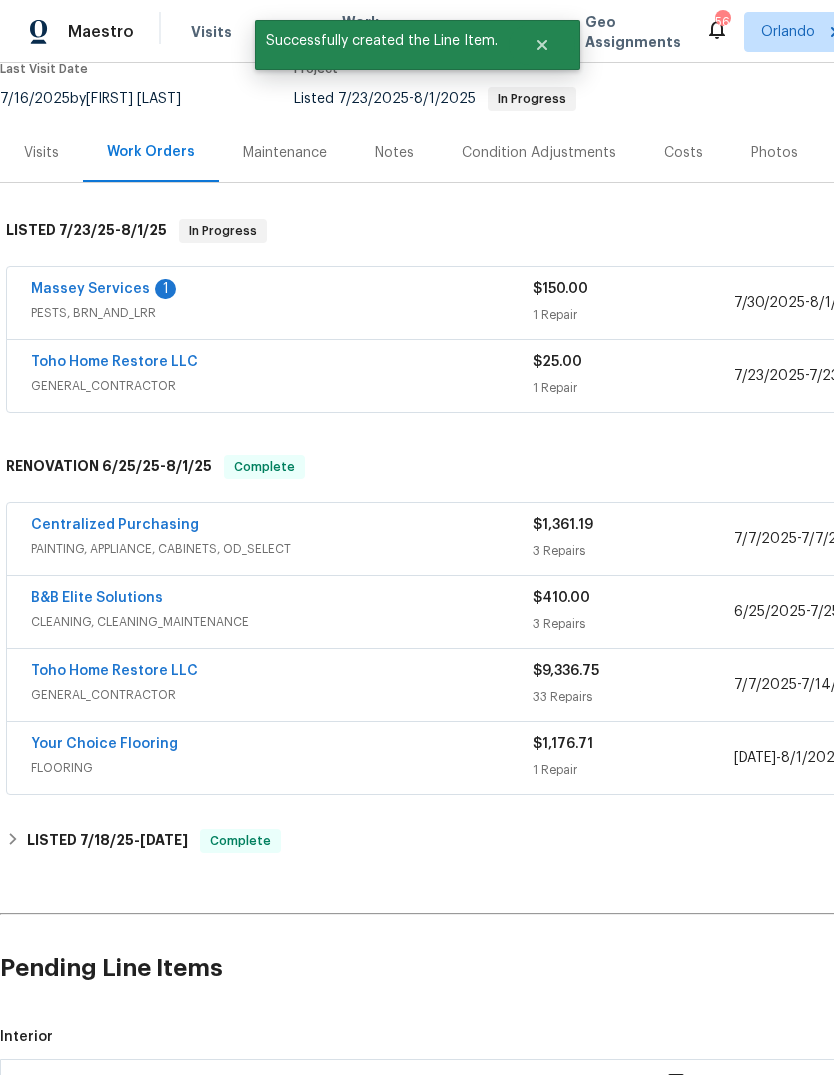 click at bounding box center (58, 1093) 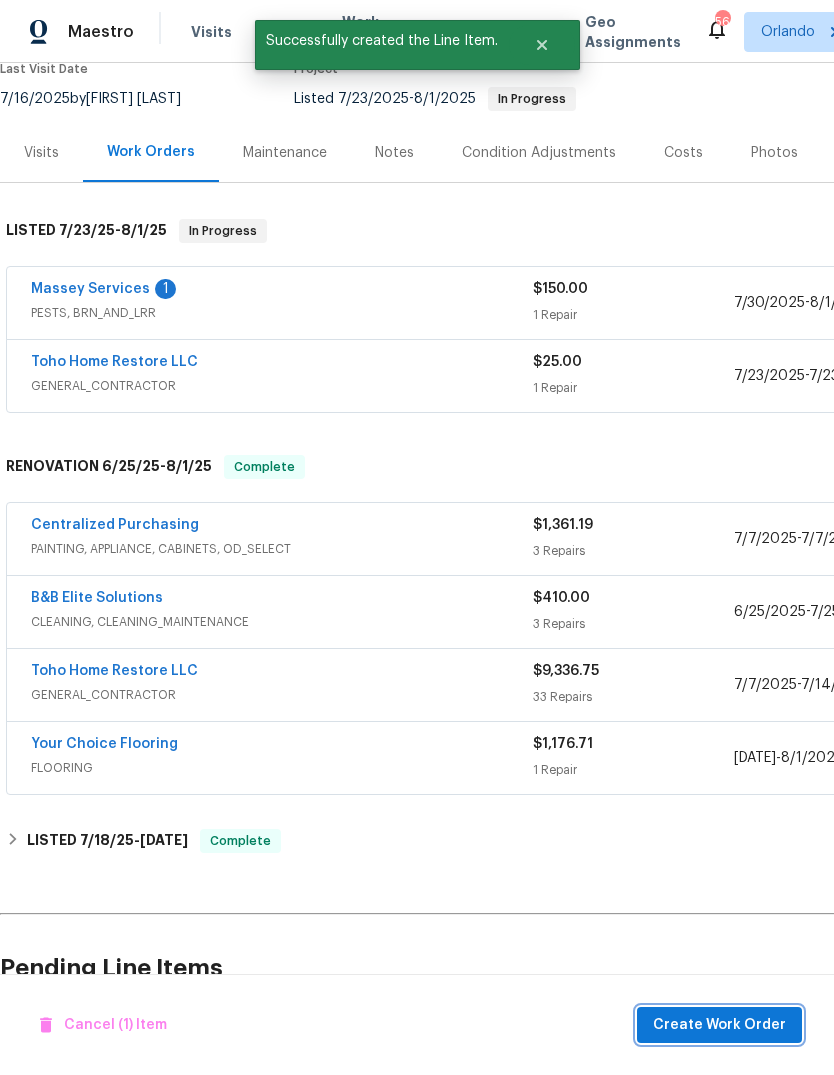 click on "Create Work Order" at bounding box center [719, 1025] 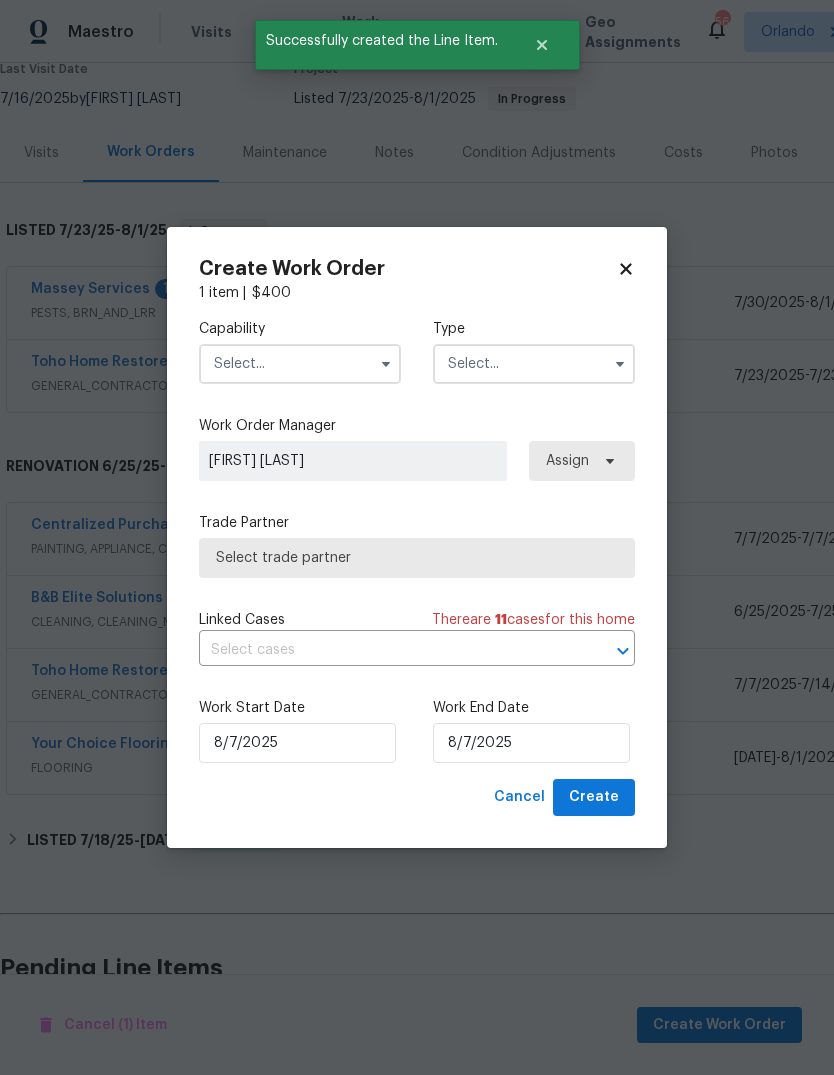 click at bounding box center (300, 364) 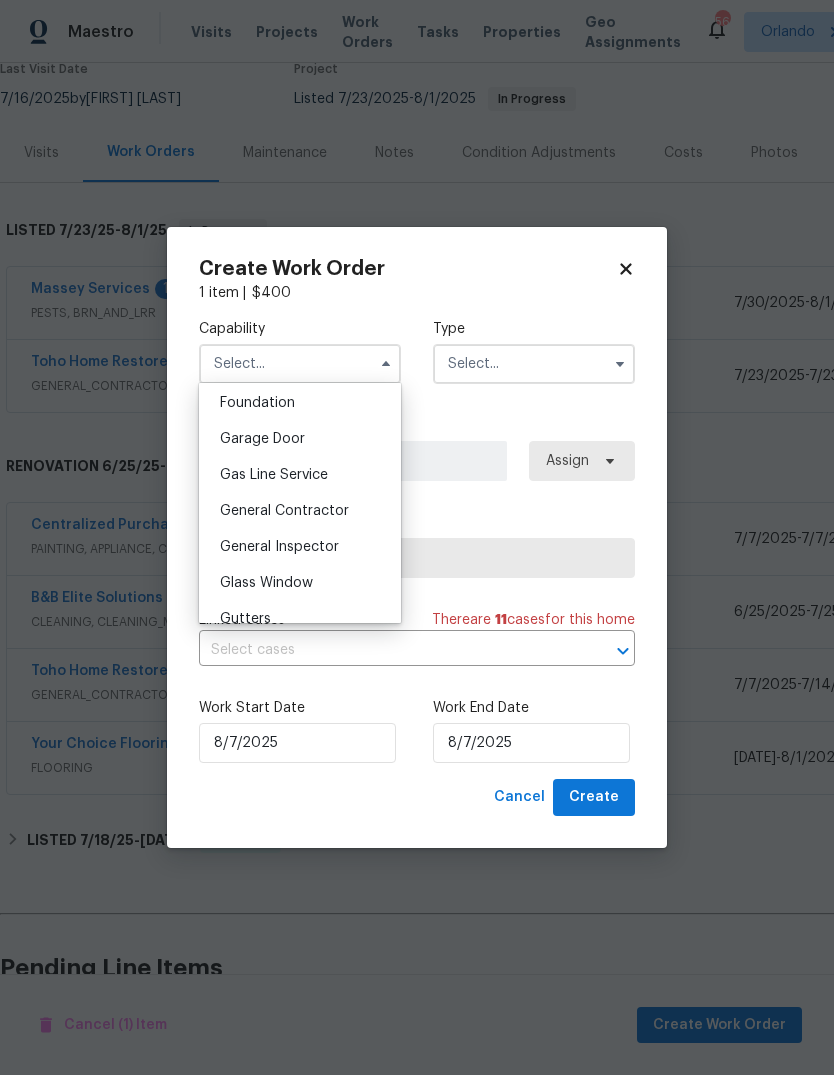 scroll, scrollTop: 858, scrollLeft: 0, axis: vertical 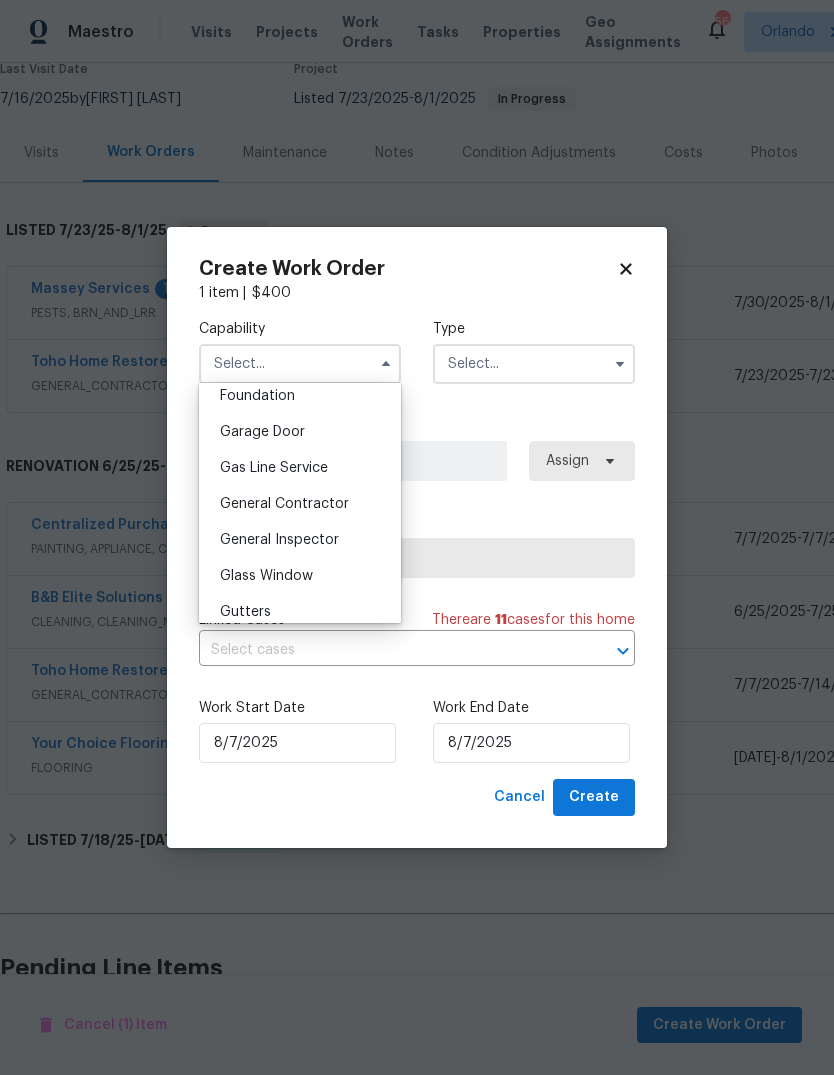 click on "General Contractor" at bounding box center (284, 504) 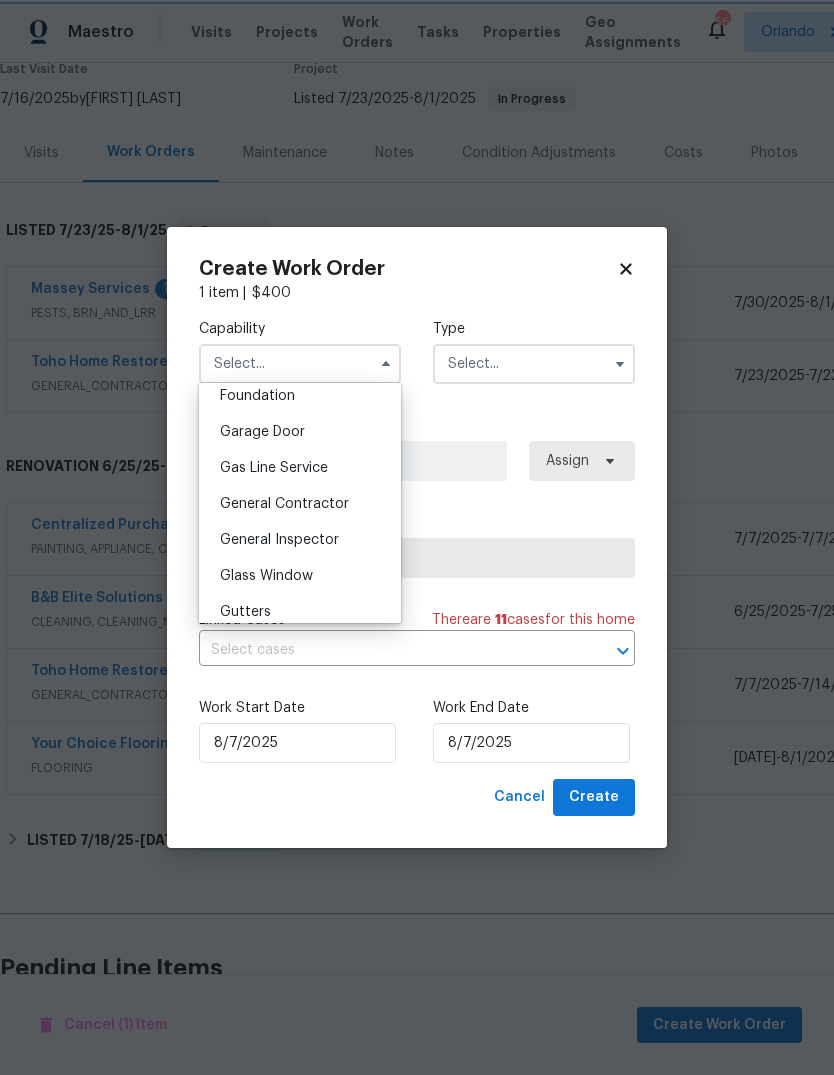 type on "General Contractor" 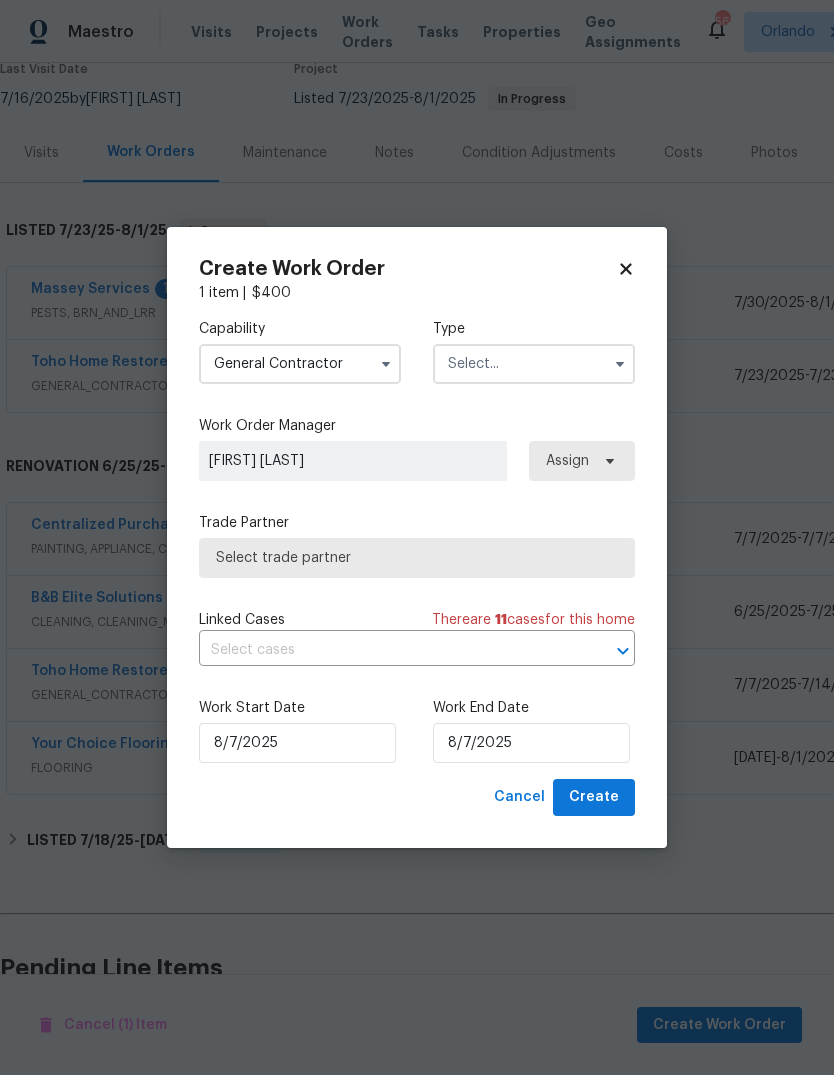 click at bounding box center [534, 364] 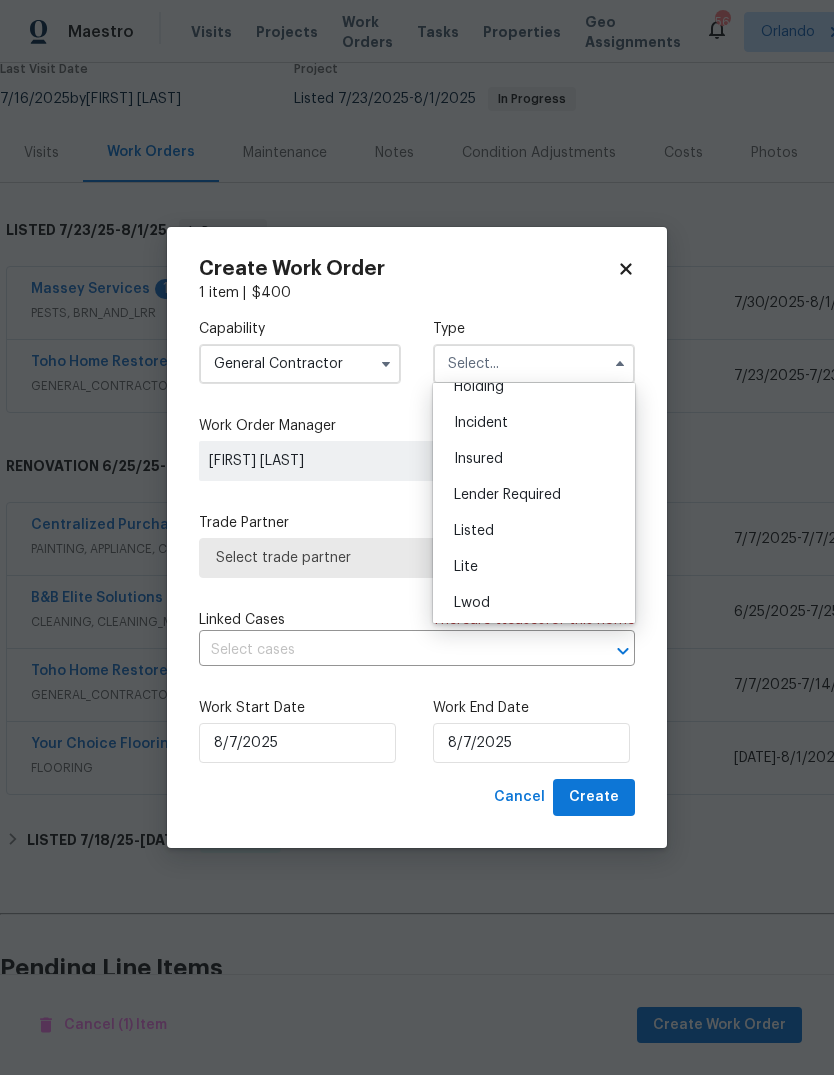 scroll, scrollTop: 93, scrollLeft: 0, axis: vertical 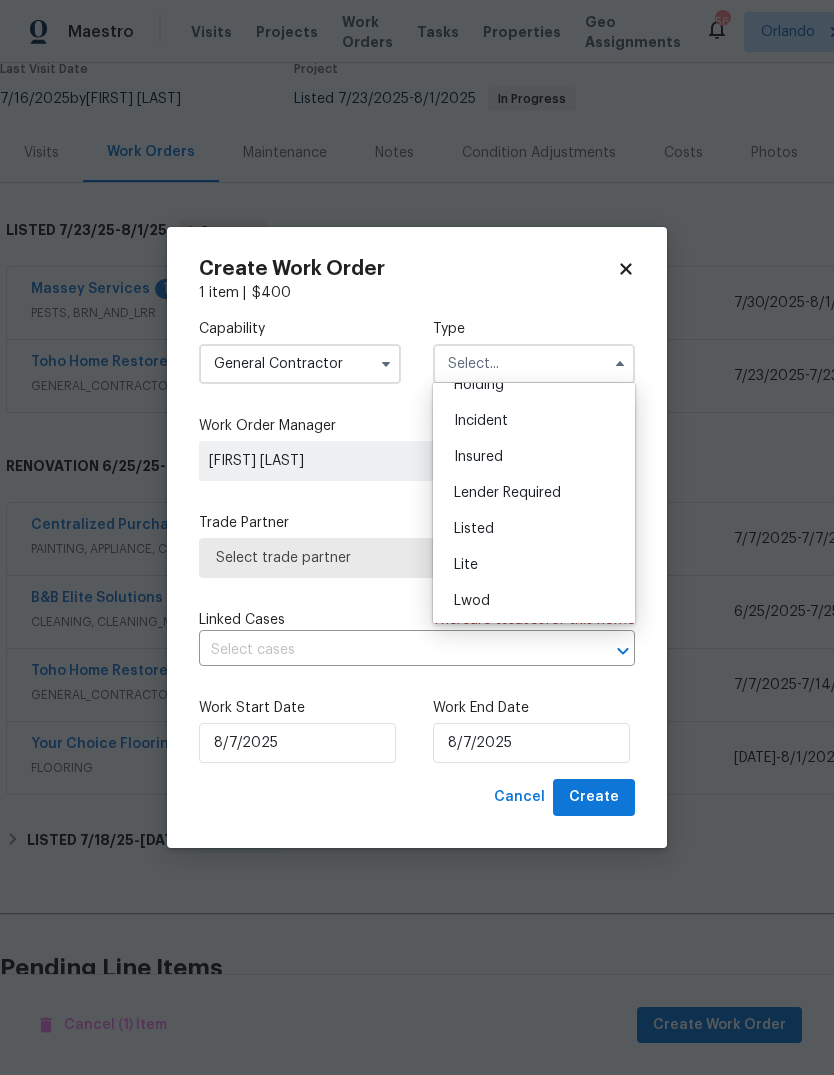 click on "Listed" at bounding box center (534, 529) 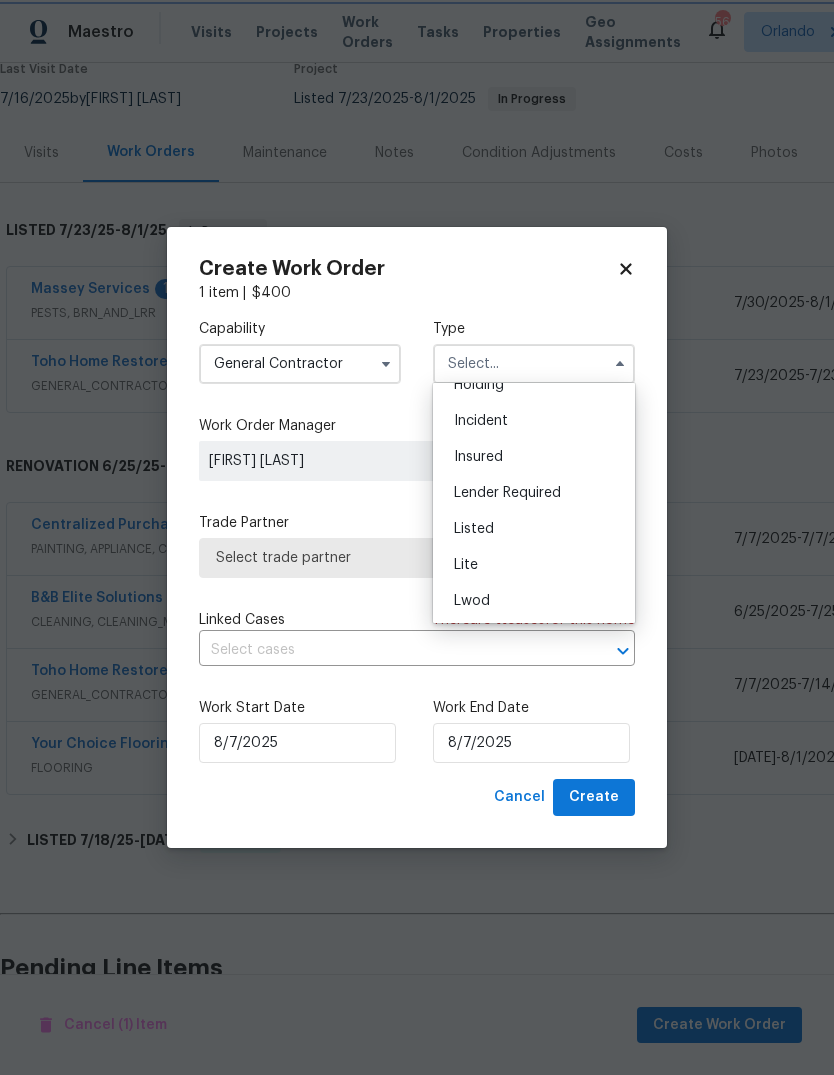 type on "Listed" 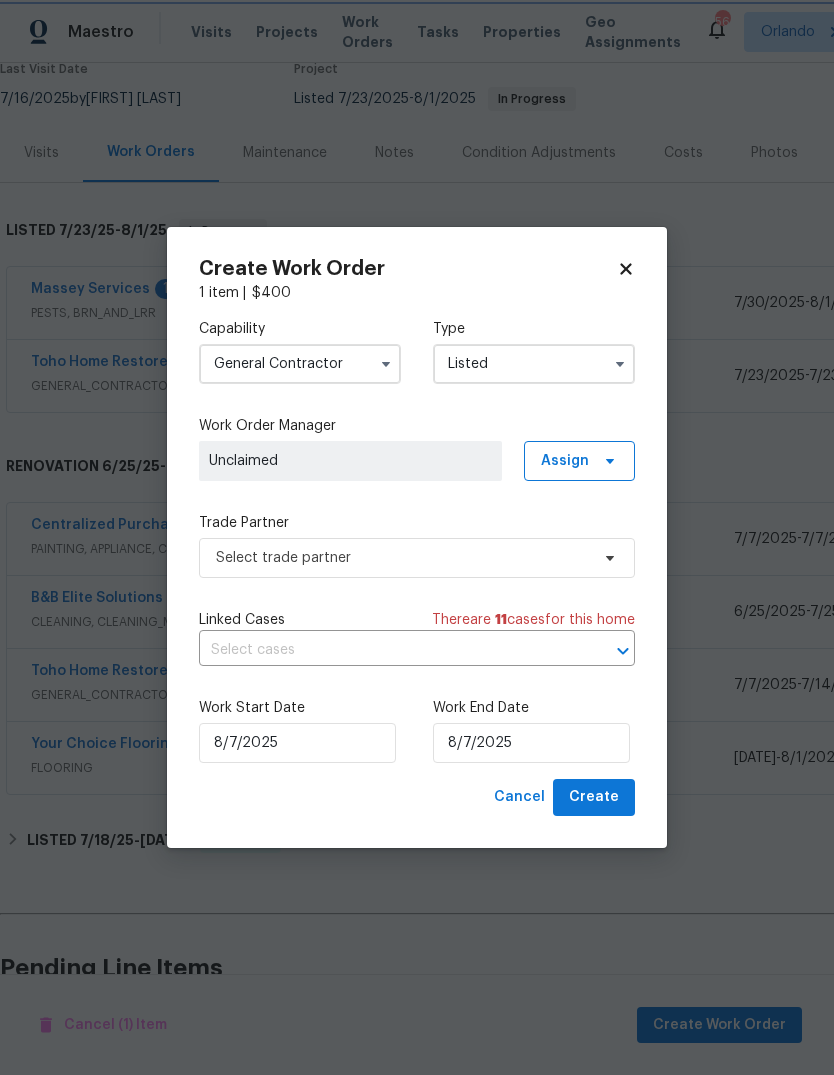 scroll, scrollTop: 0, scrollLeft: 0, axis: both 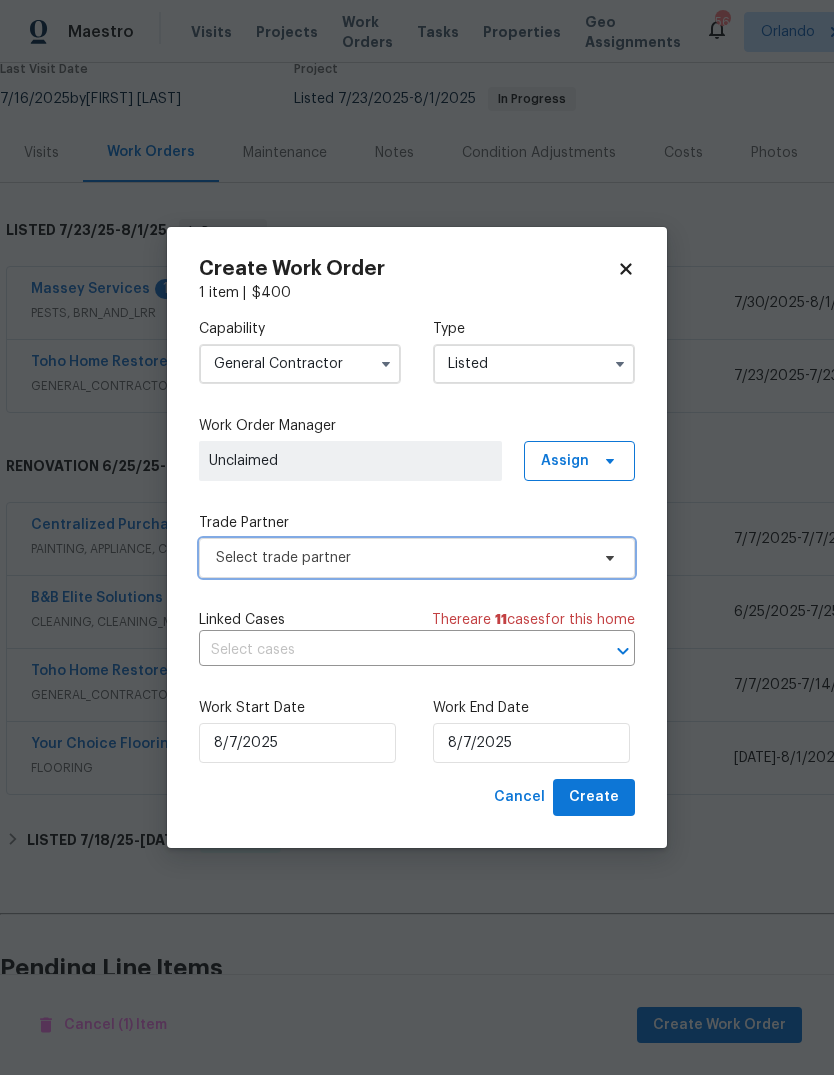 click on "Select trade partner" at bounding box center [402, 558] 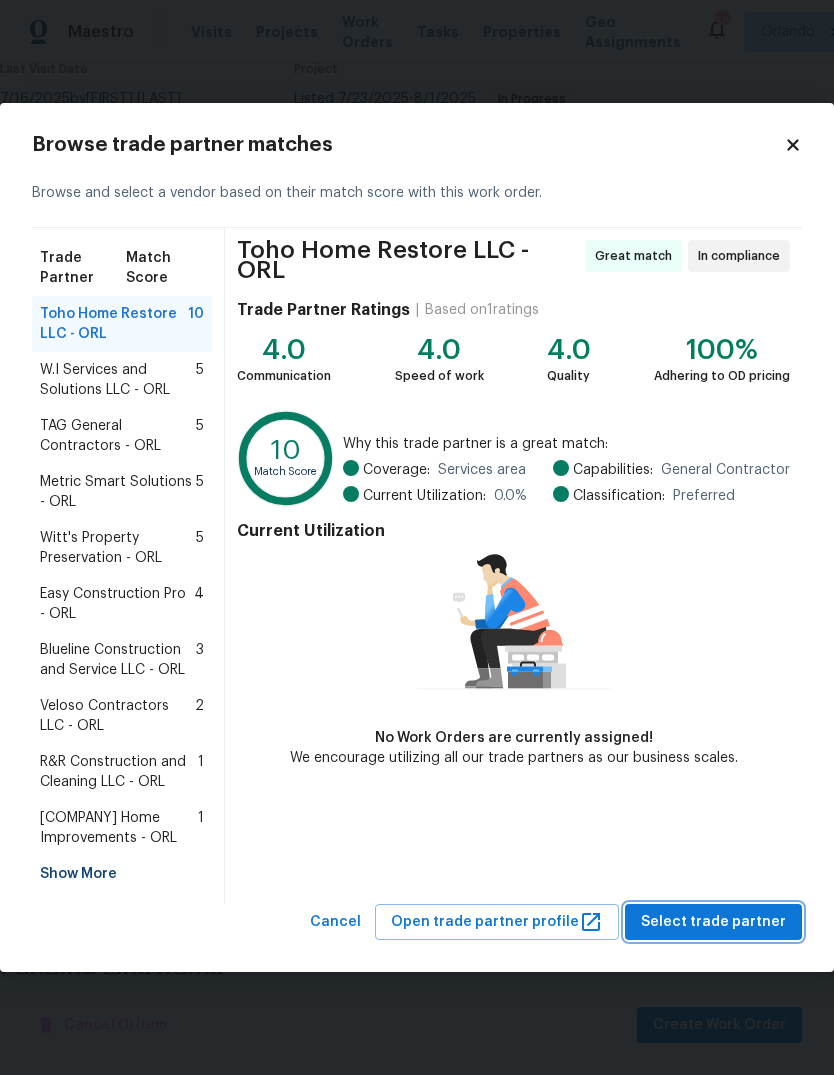 click on "Select trade partner" at bounding box center [713, 922] 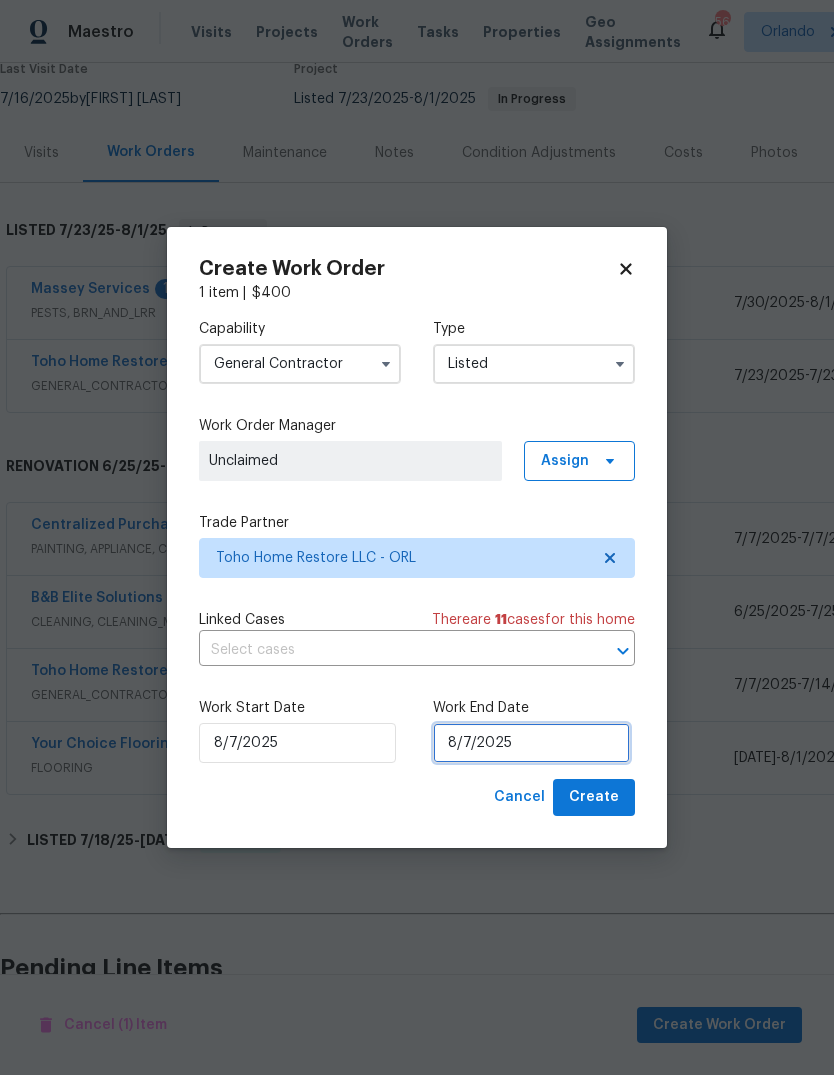 click on "8/7/2025" at bounding box center [531, 743] 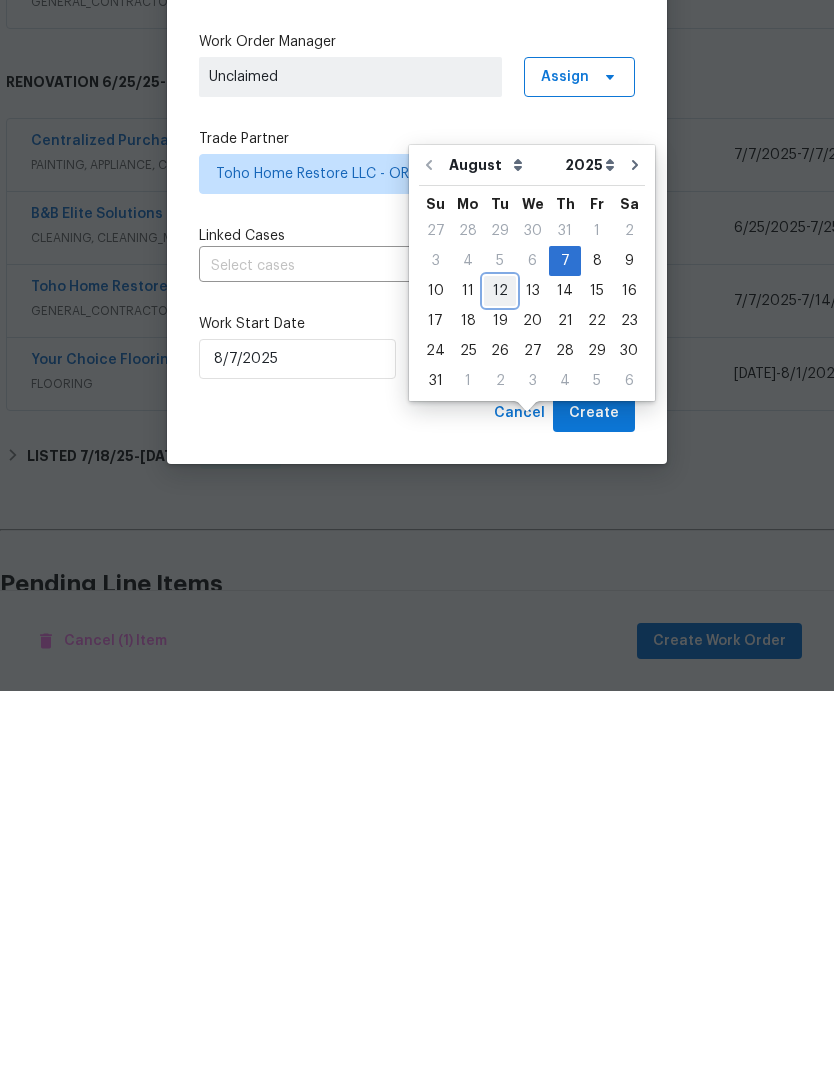 click on "12" at bounding box center [500, 675] 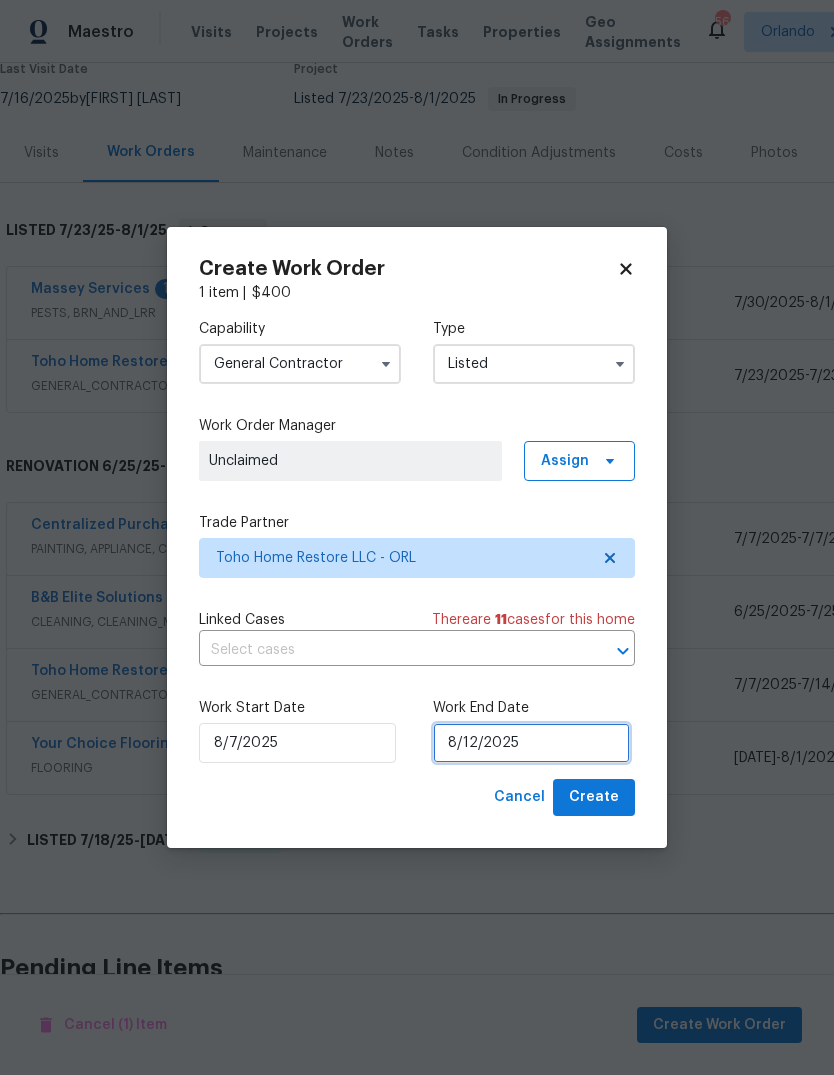 click on "8/12/2025" at bounding box center [531, 743] 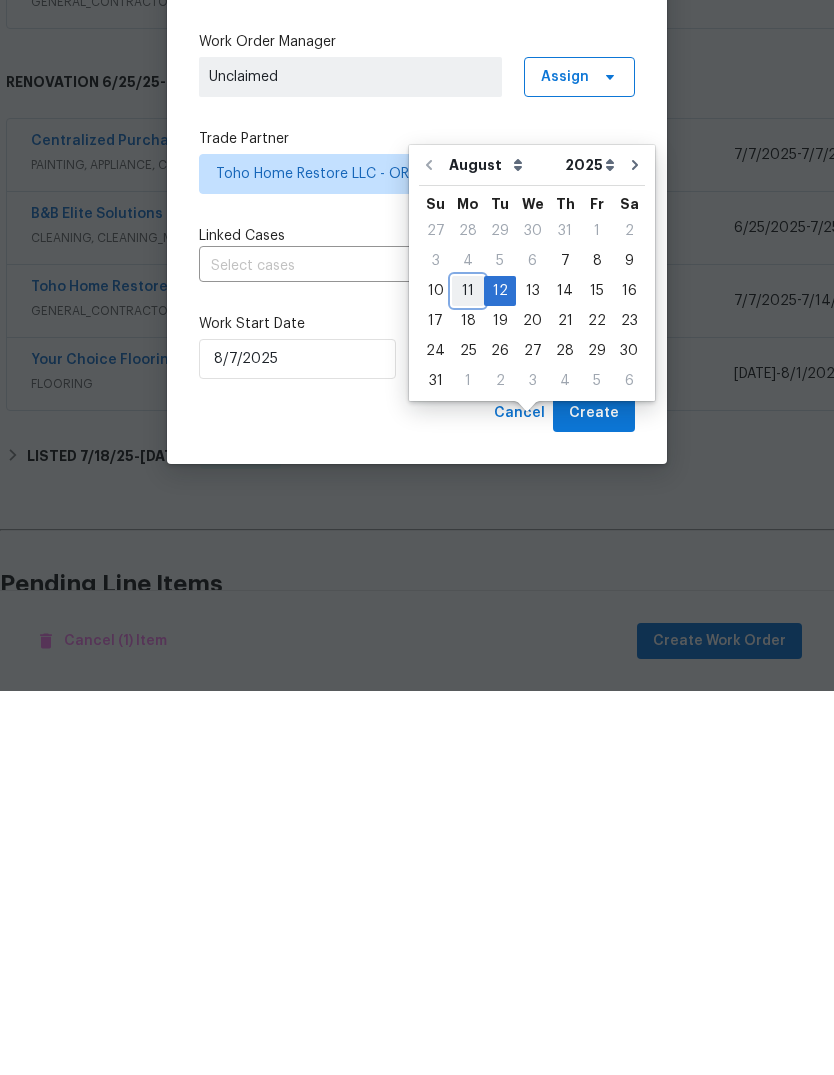 click on "11" at bounding box center [468, 675] 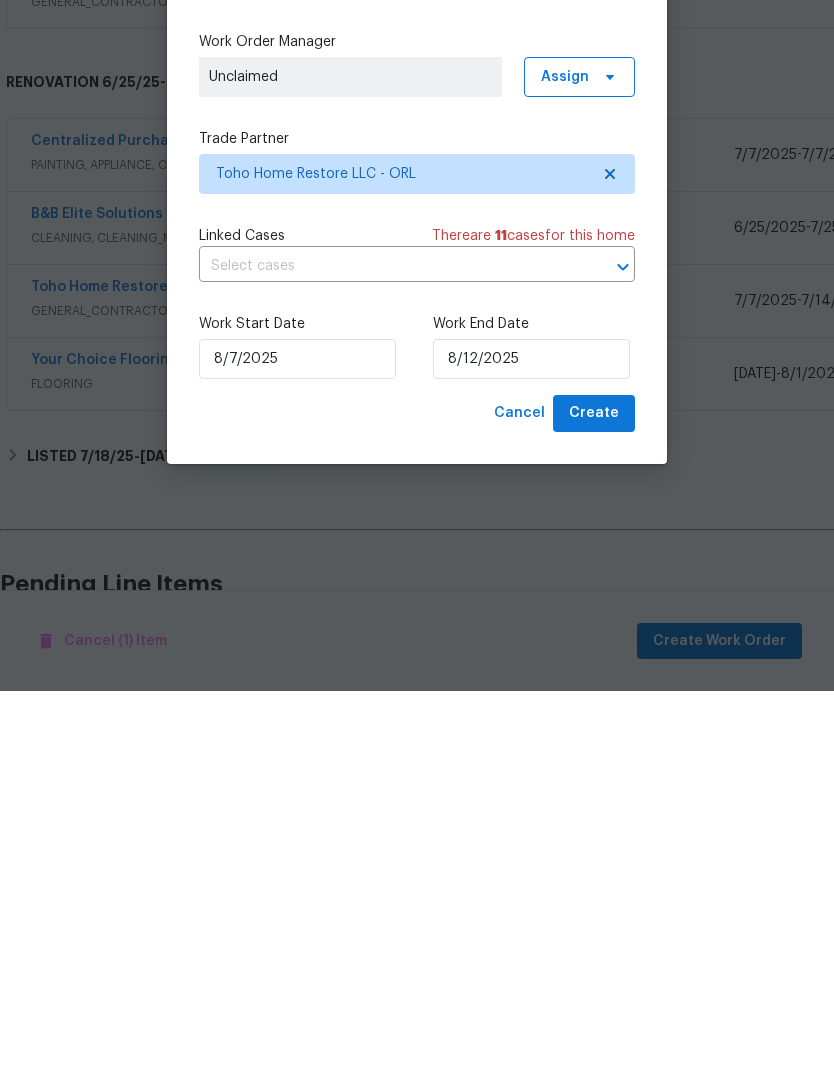 type on "8/11/2025" 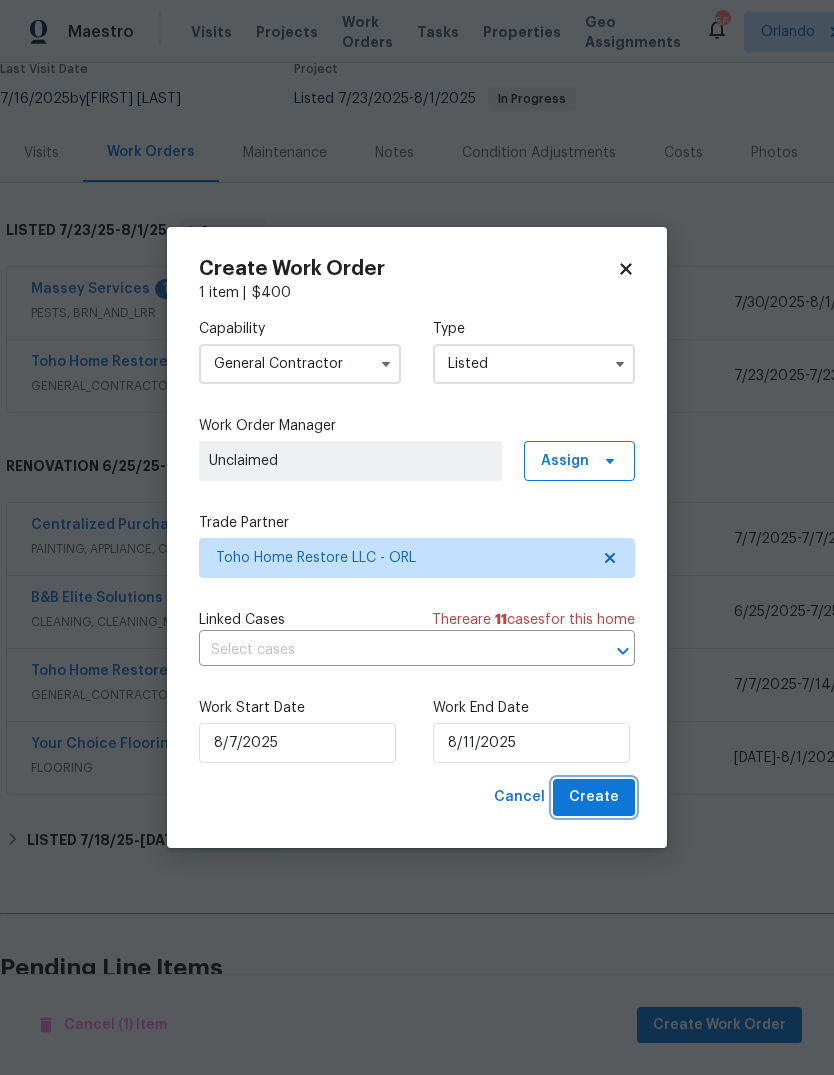 click on "Create" at bounding box center [594, 797] 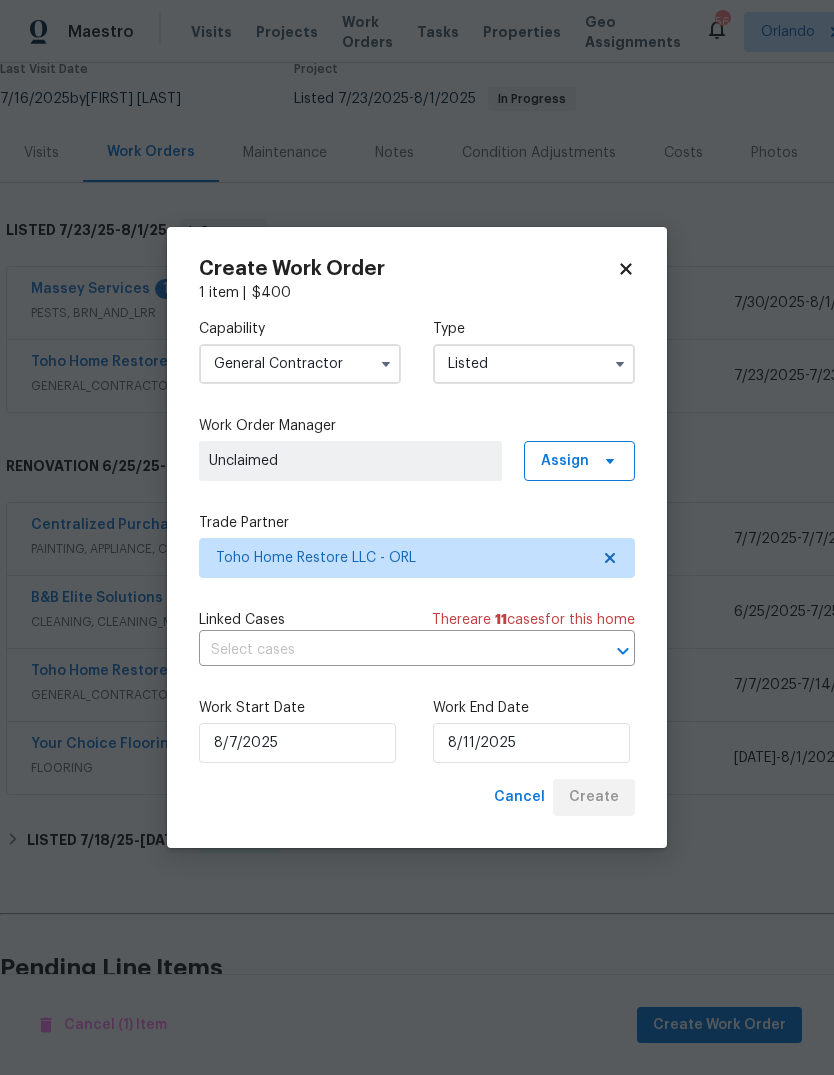 checkbox on "false" 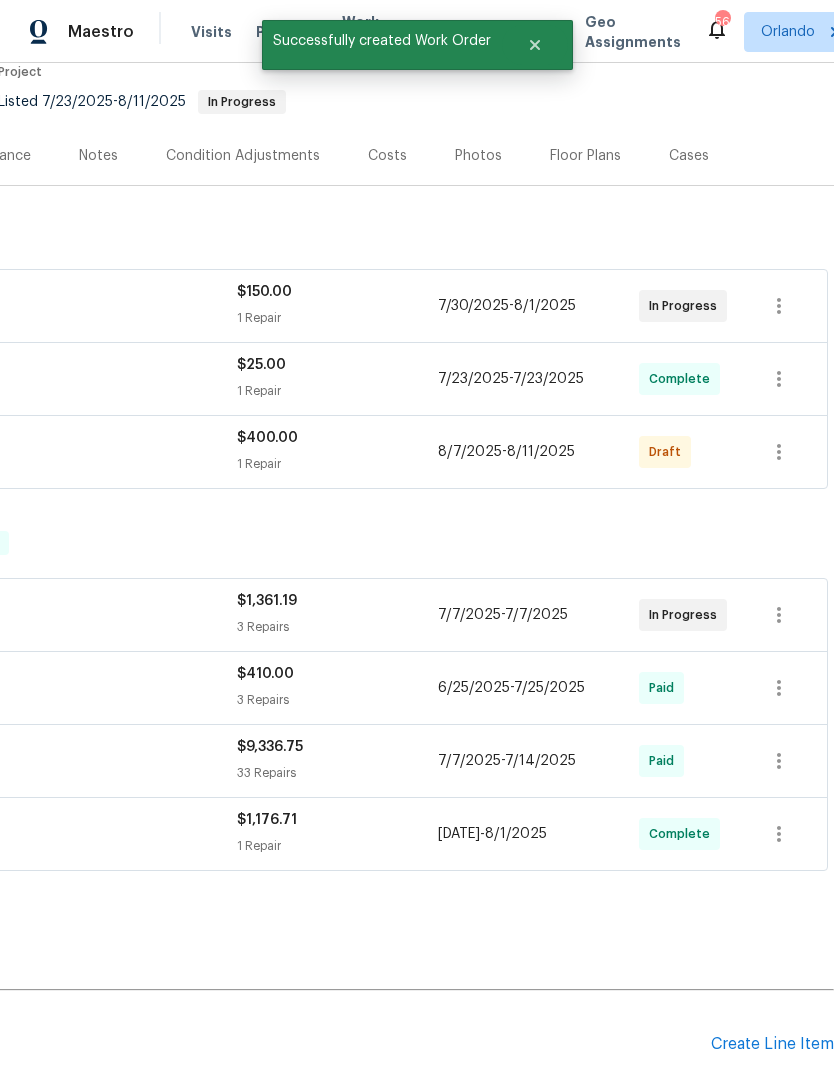 scroll, scrollTop: 197, scrollLeft: 296, axis: both 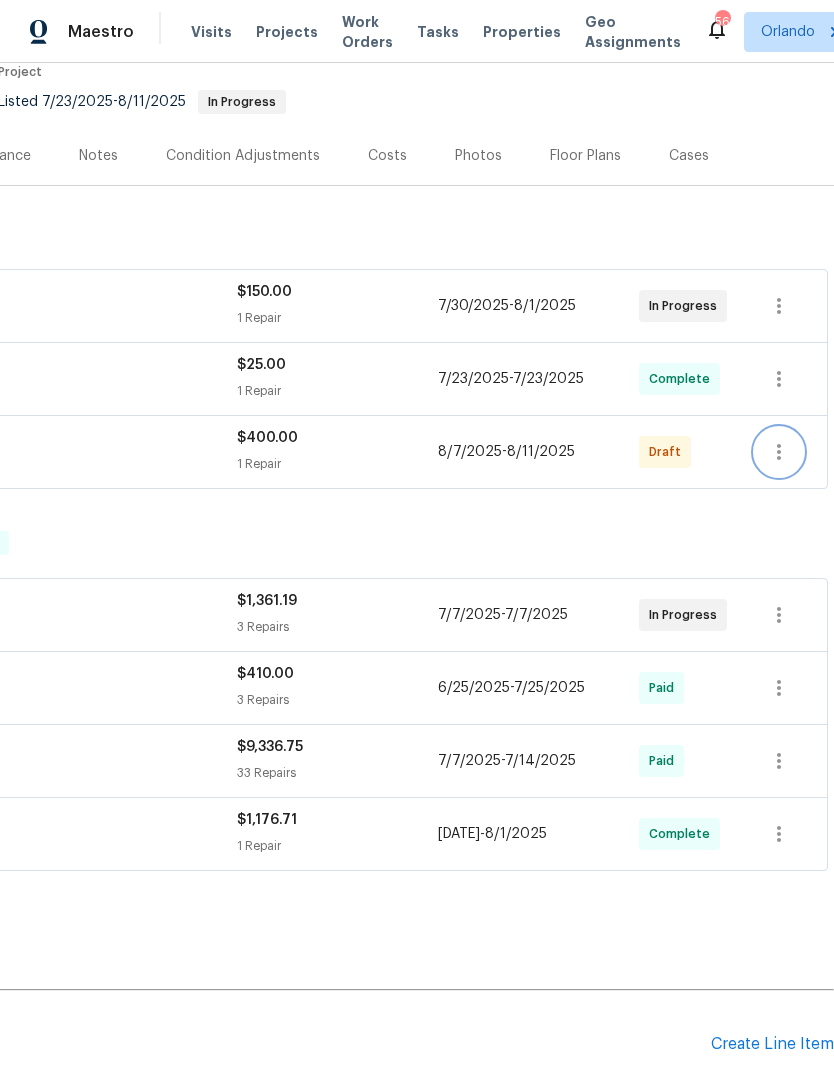 click 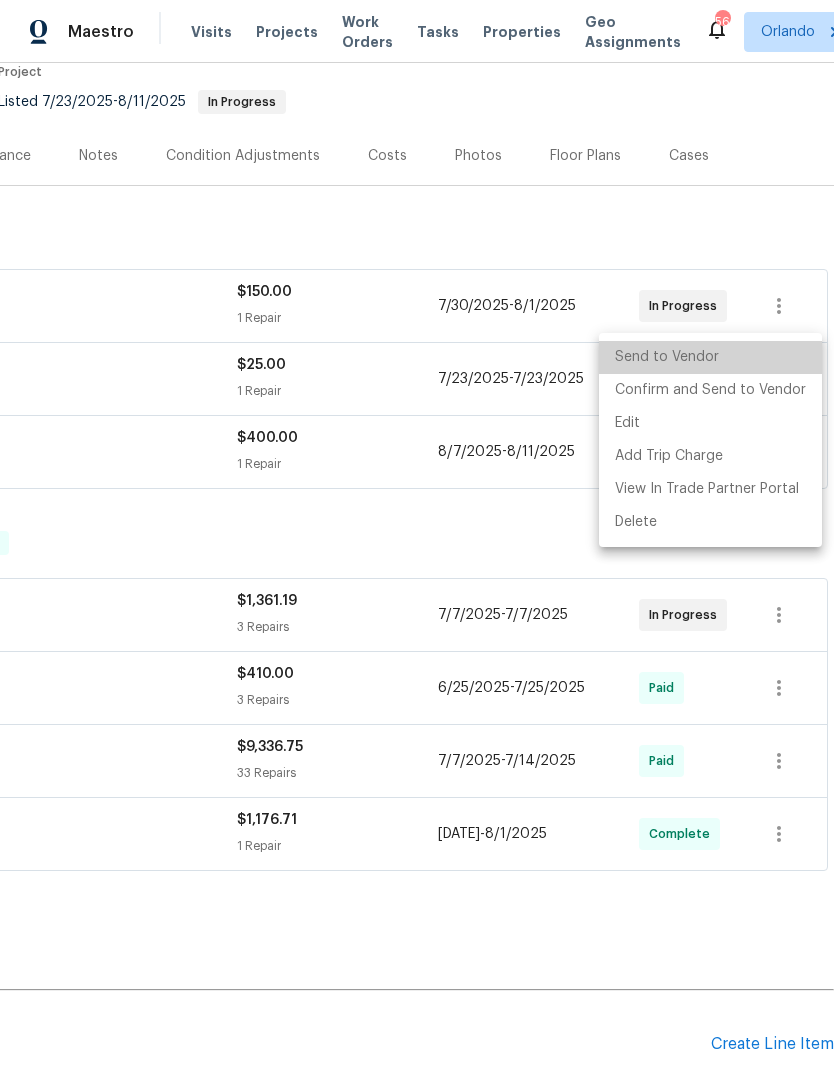 click on "Send to Vendor" at bounding box center [710, 357] 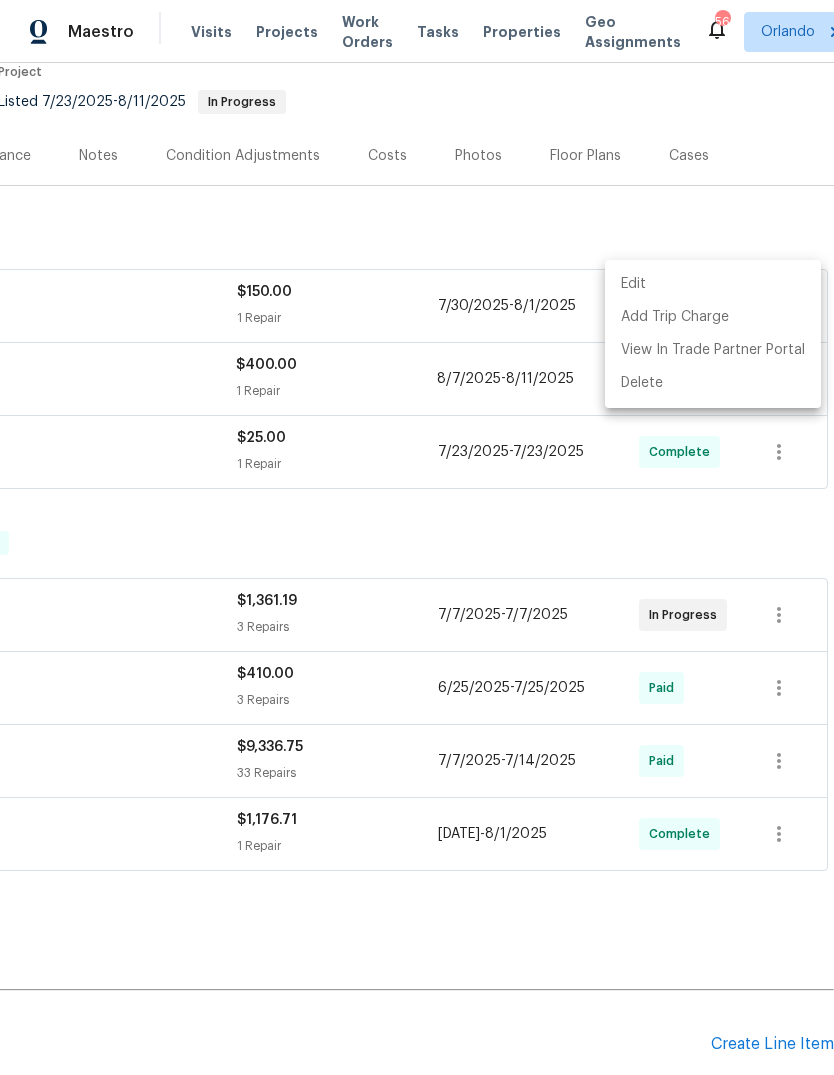 click at bounding box center [417, 537] 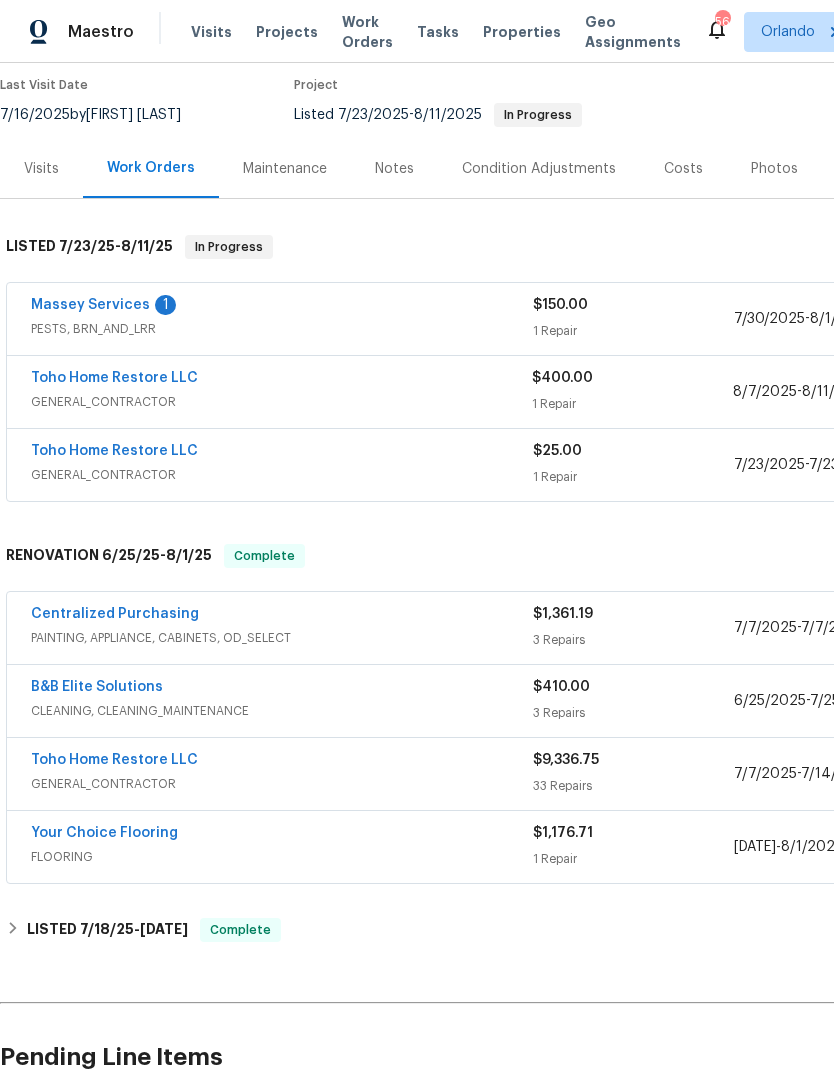 scroll, scrollTop: 183, scrollLeft: 0, axis: vertical 